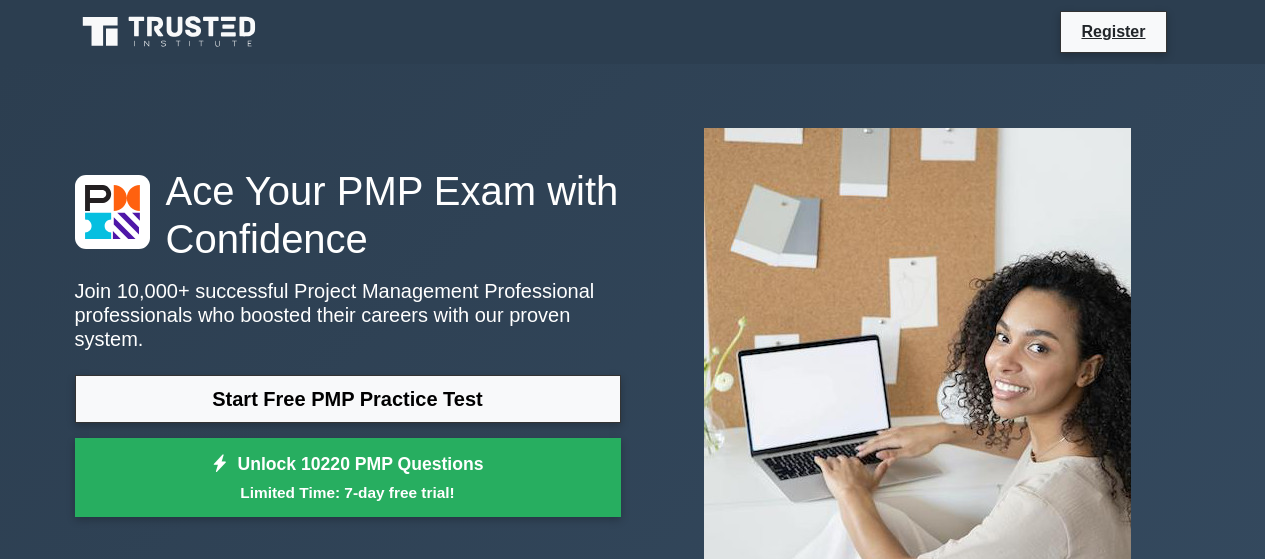 scroll, scrollTop: 0, scrollLeft: 0, axis: both 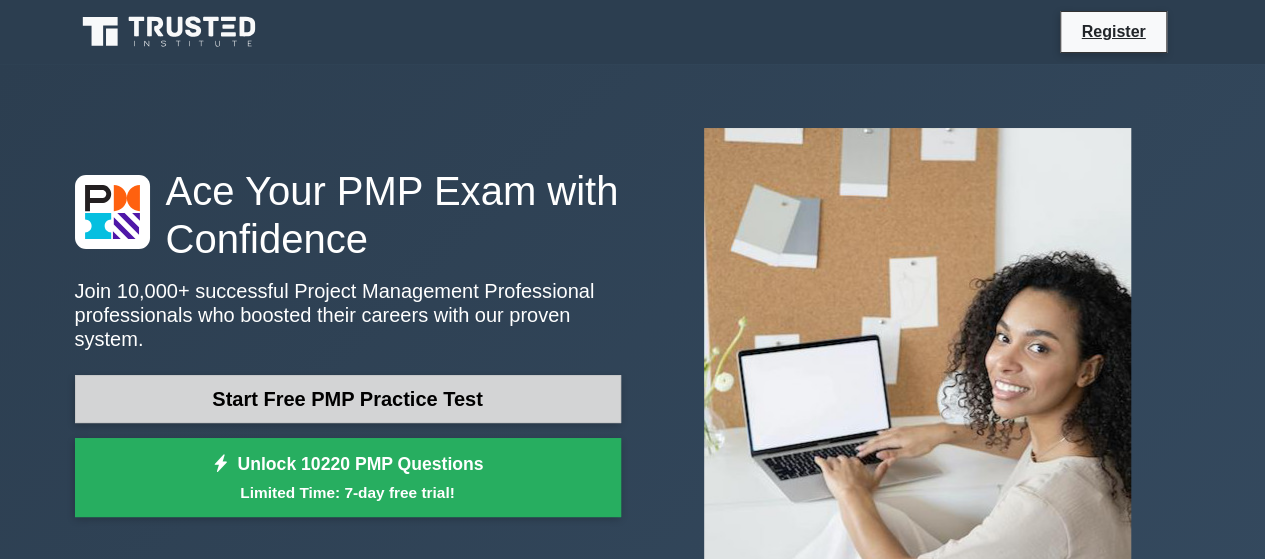click on "Start Free PMP Practice Test" at bounding box center (348, 399) 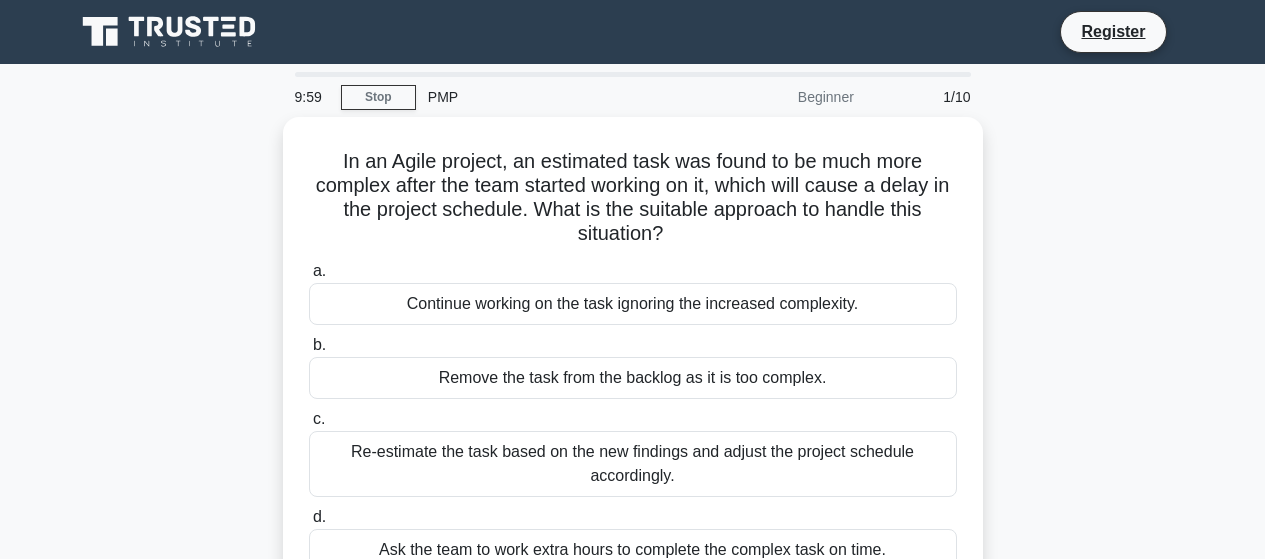 scroll, scrollTop: 0, scrollLeft: 0, axis: both 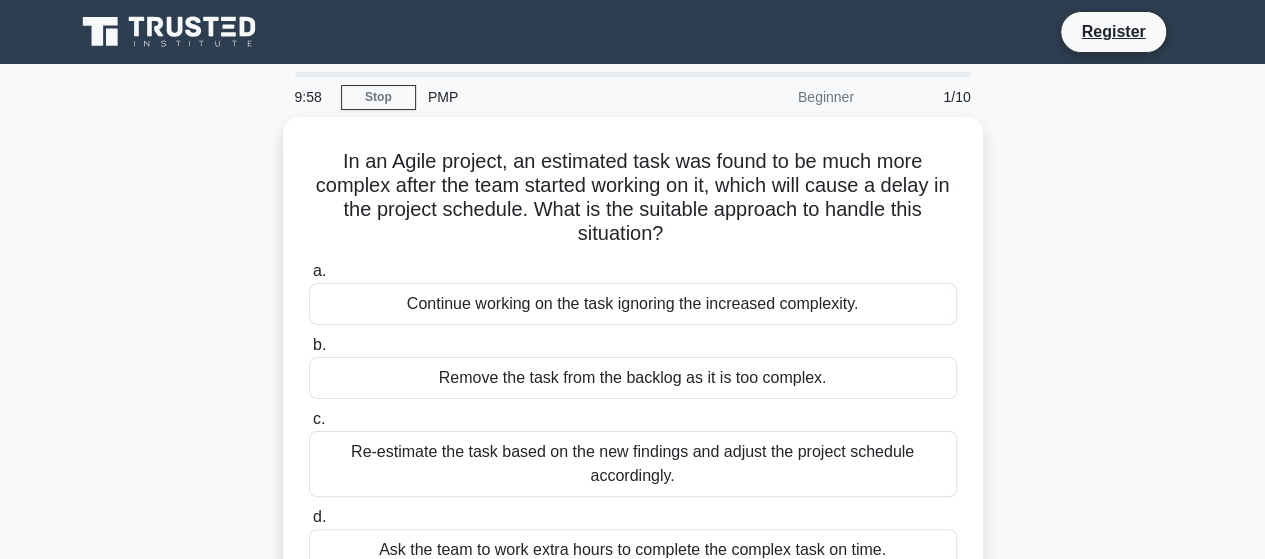 click on "In an Agile project, an estimated task was found to be much more complex after the team started working on it, which will cause a delay in the project schedule. What is the suitable approach to handle this situation?
.spinner_0XTQ{transform-origin:center;animation:spinner_y6GP .75s linear infinite}@keyframes spinner_y6GP{100%{transform:rotate(360deg)}}
a.
b. c. d." at bounding box center [633, 370] 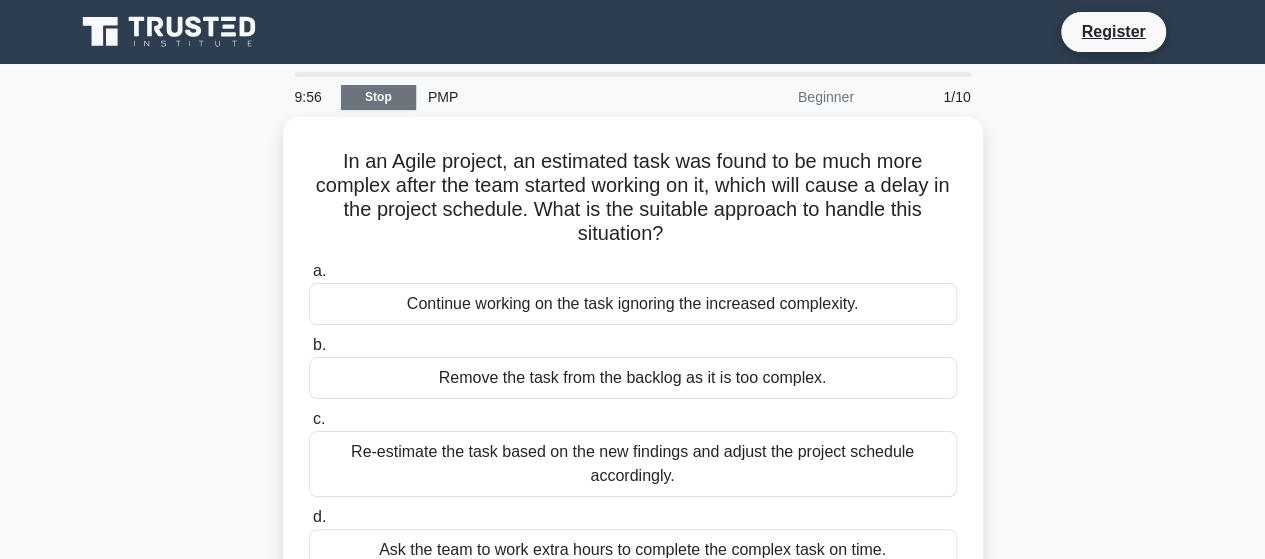 click on "Stop" at bounding box center [378, 97] 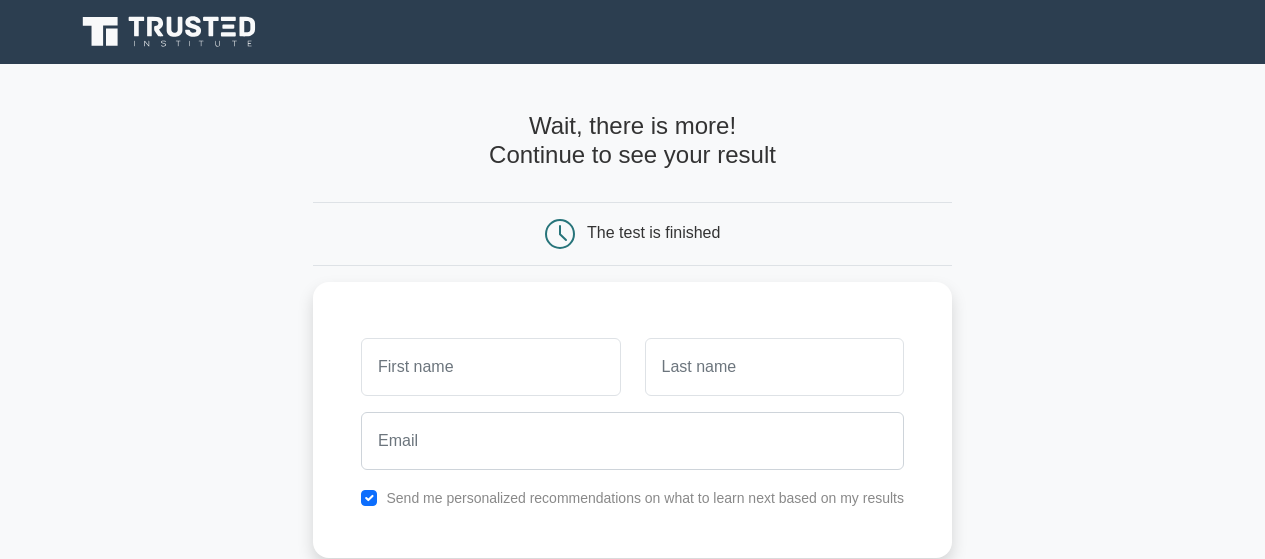 scroll, scrollTop: 0, scrollLeft: 0, axis: both 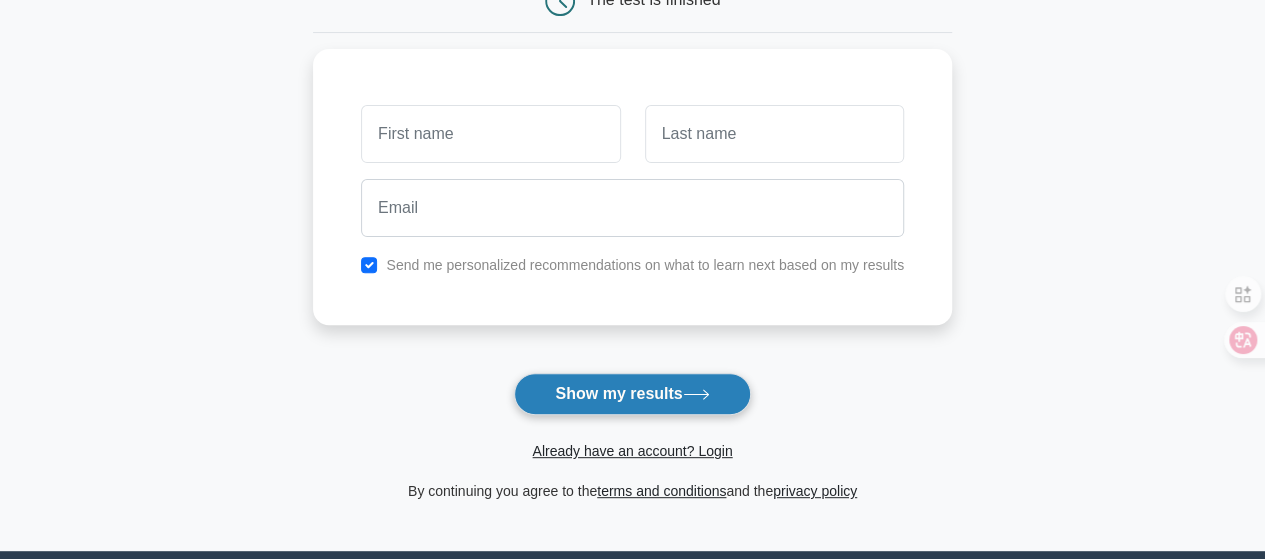 click on "Show my results" at bounding box center [632, 394] 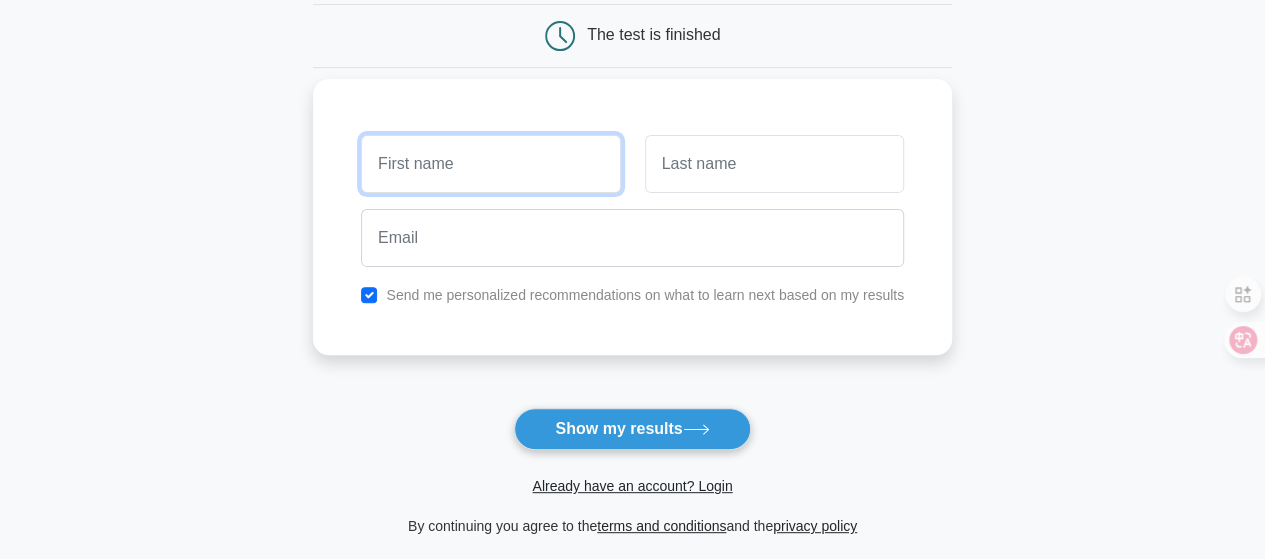 scroll, scrollTop: 200, scrollLeft: 0, axis: vertical 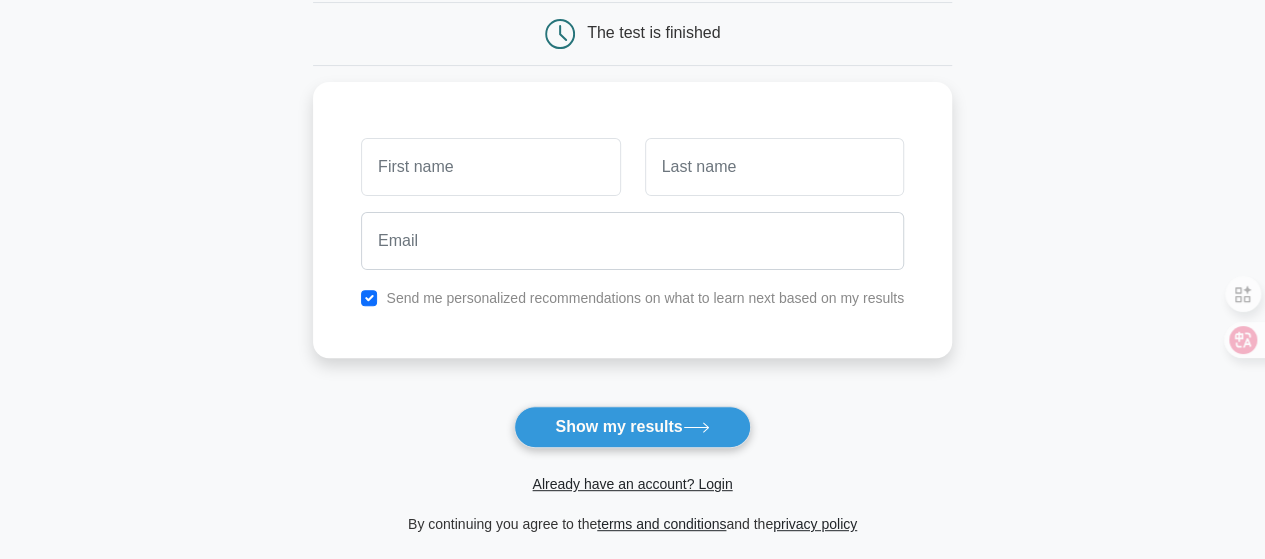 click on "The test is finished" at bounding box center [653, 32] 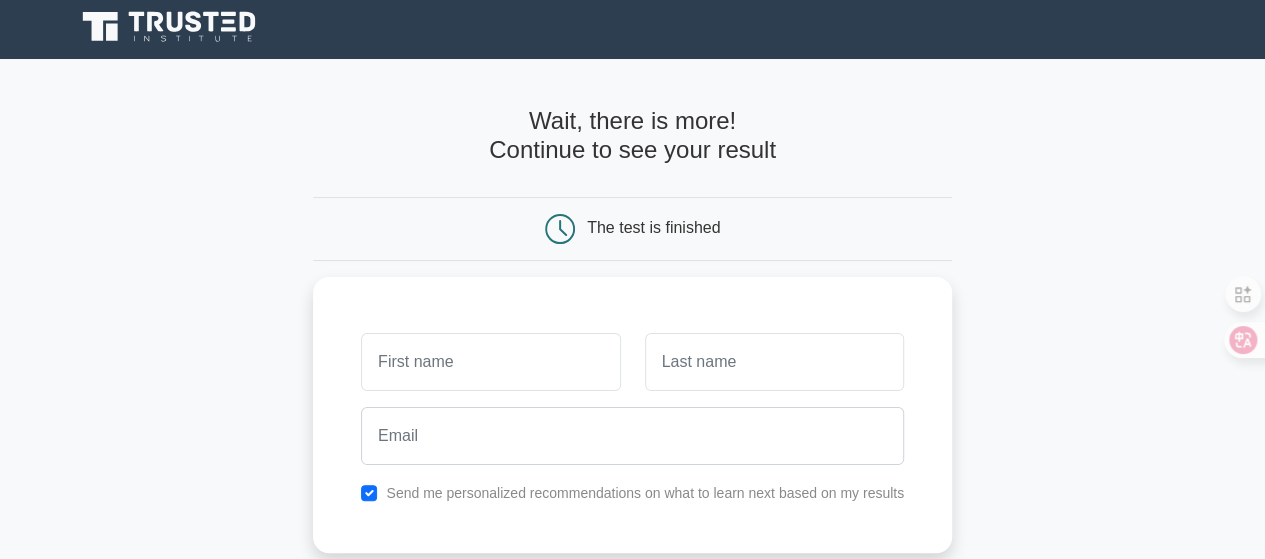 scroll, scrollTop: 0, scrollLeft: 0, axis: both 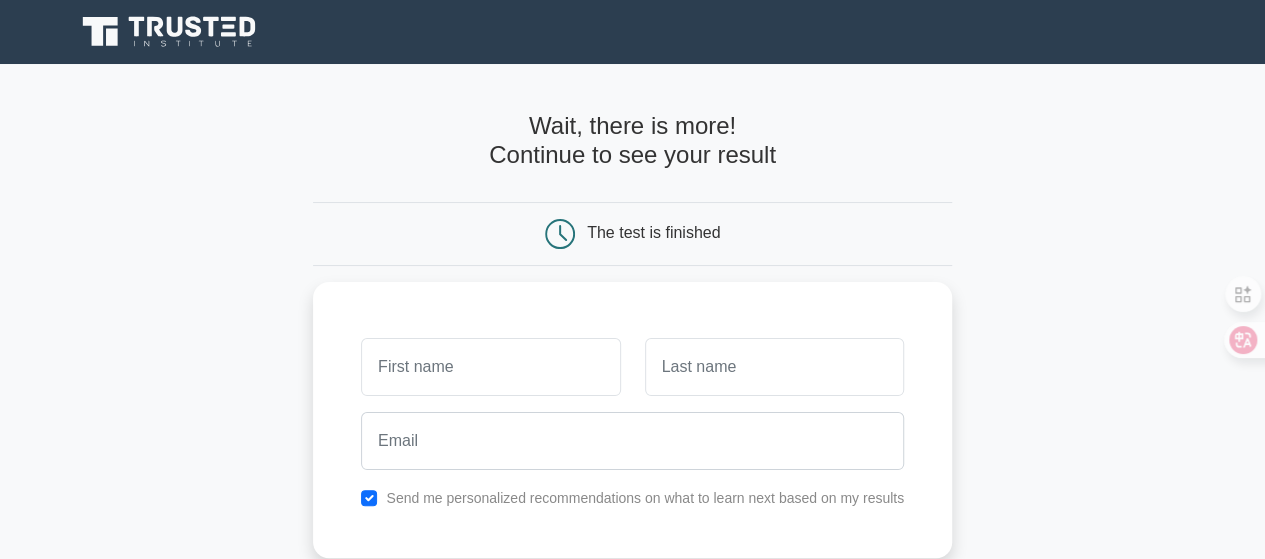 click on "Wait, there is more! Continue to see your result" at bounding box center [632, 141] 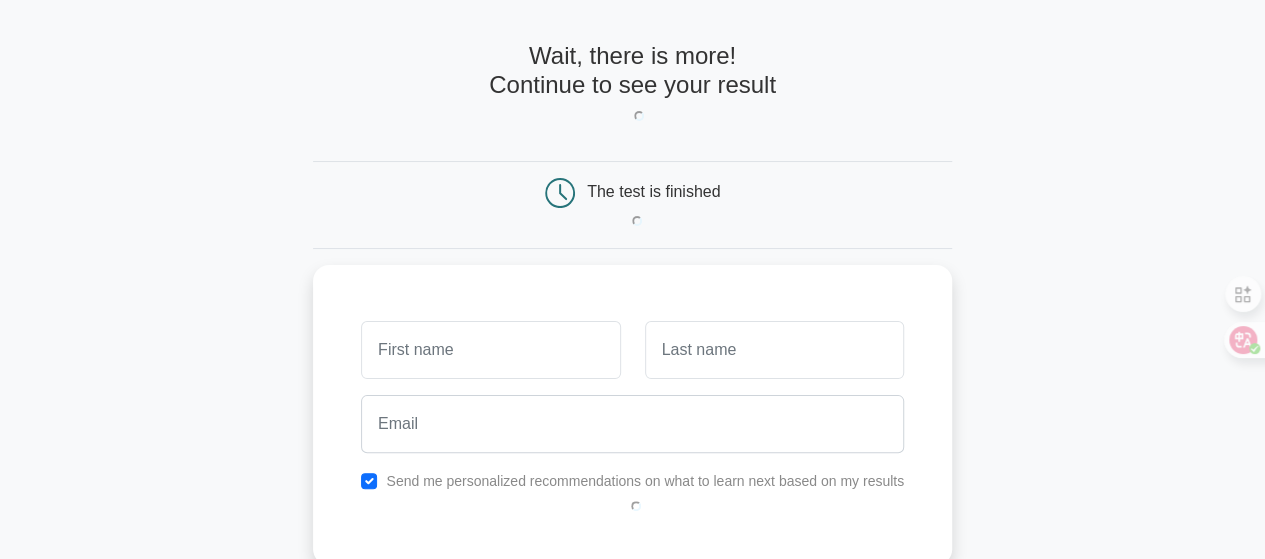scroll, scrollTop: 66, scrollLeft: 0, axis: vertical 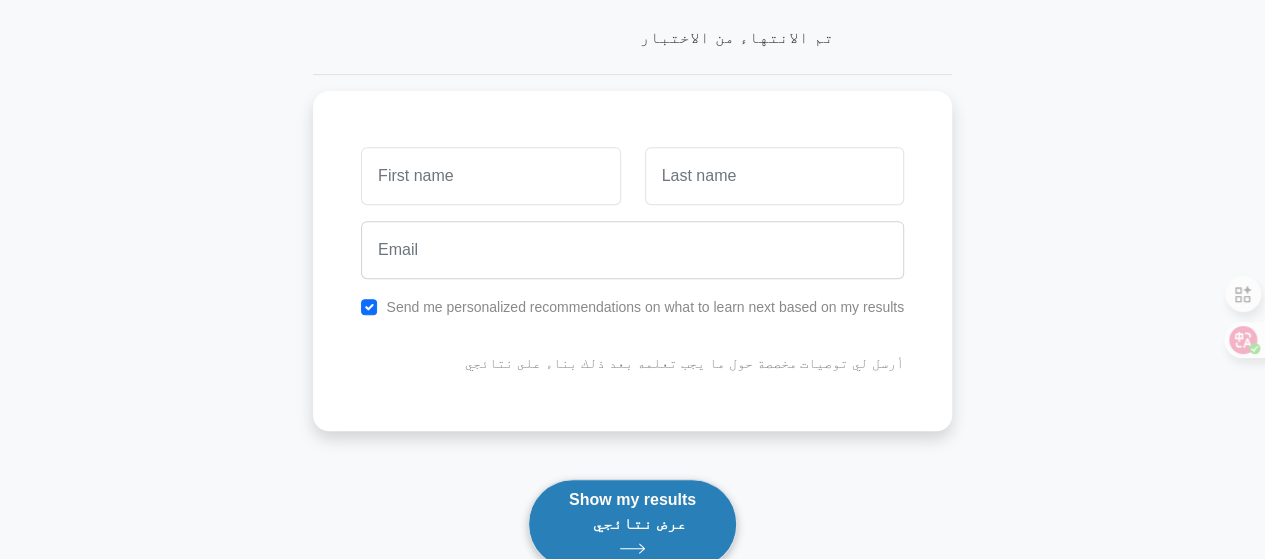 click on "عرض نتائجي" at bounding box center (640, 523) 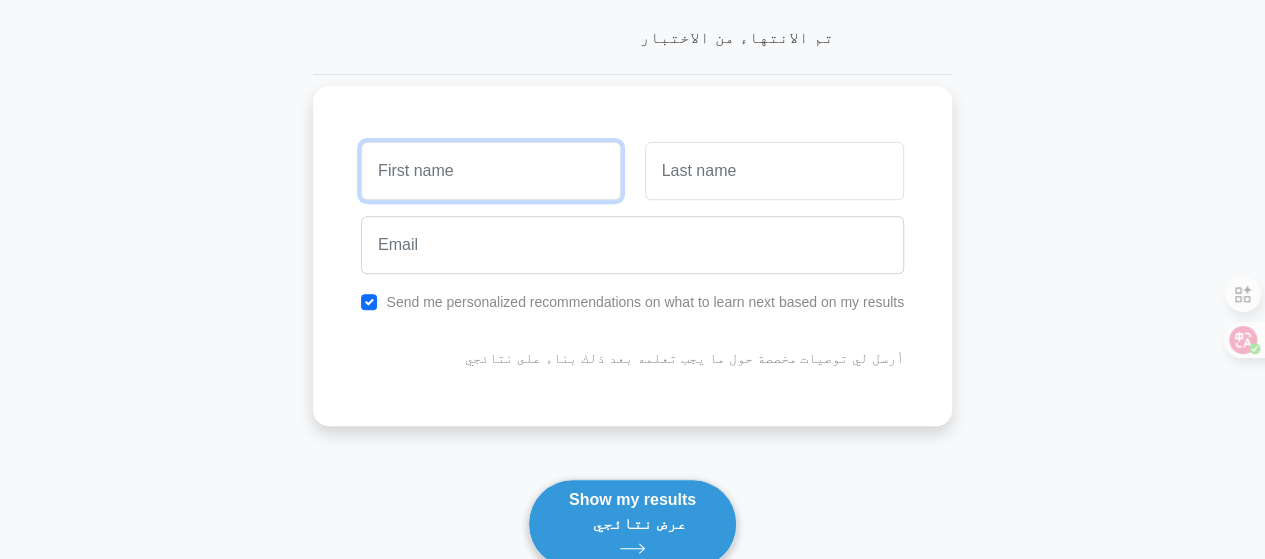 click at bounding box center [490, 171] 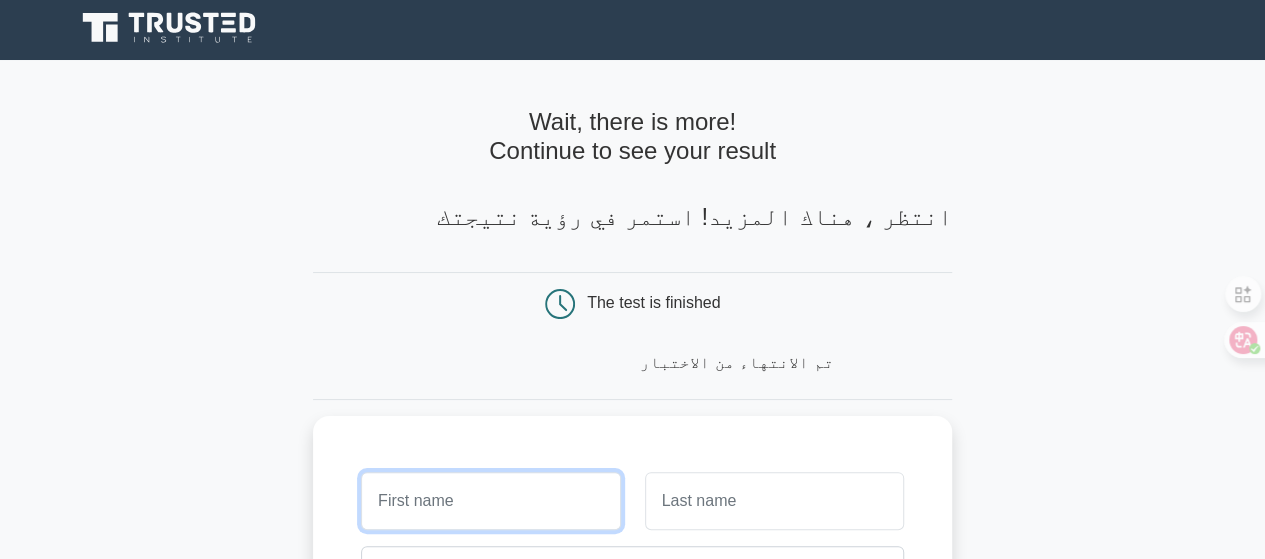 scroll, scrollTop: 0, scrollLeft: 0, axis: both 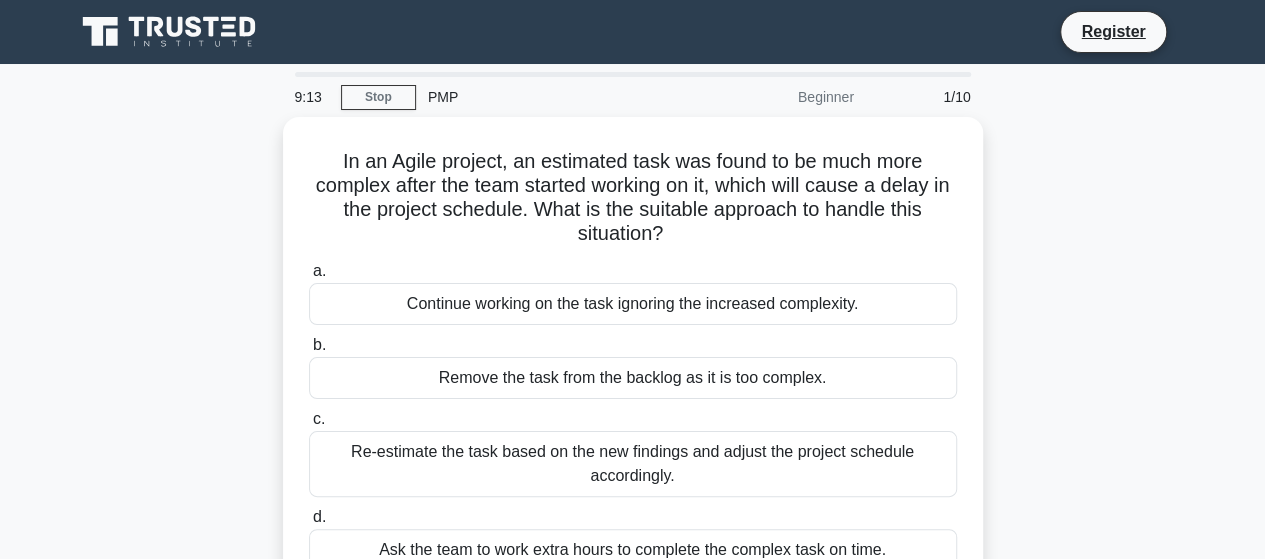 click on "In an Agile project, an estimated task was found to be much more complex after the team started working on it, which will cause a delay in the project schedule. What is the suitable approach to handle this situation?
.spinner_0XTQ{transform-origin:center;animation:spinner_y6GP .75s linear infinite}@keyframes spinner_y6GP{100%{transform:rotate(360deg)}}
a.
b. c. d." at bounding box center (633, 370) 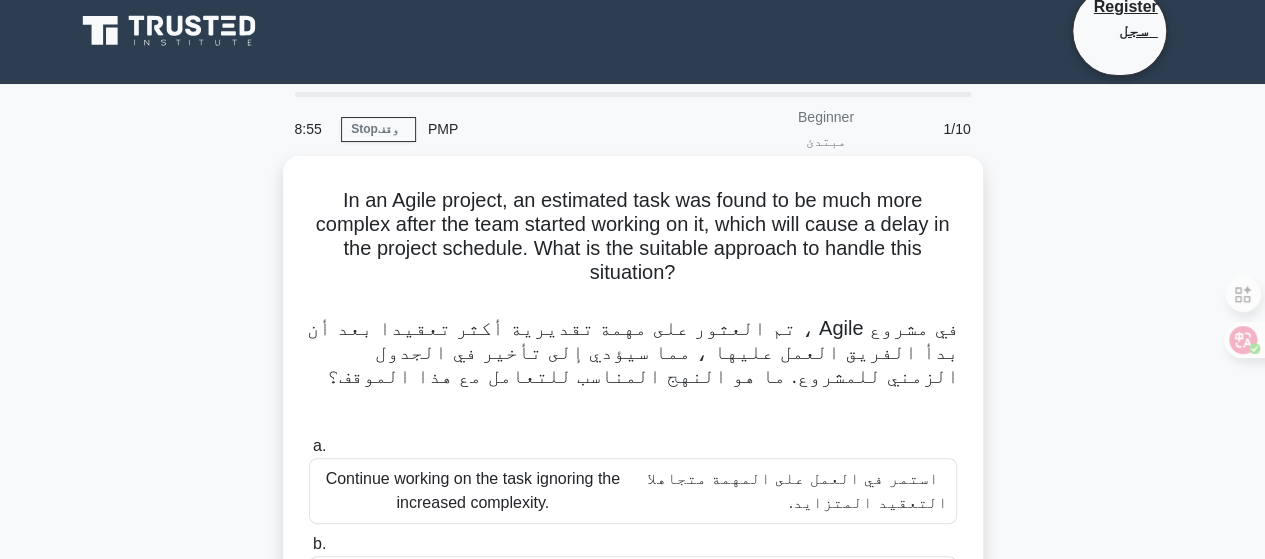 scroll, scrollTop: 66, scrollLeft: 0, axis: vertical 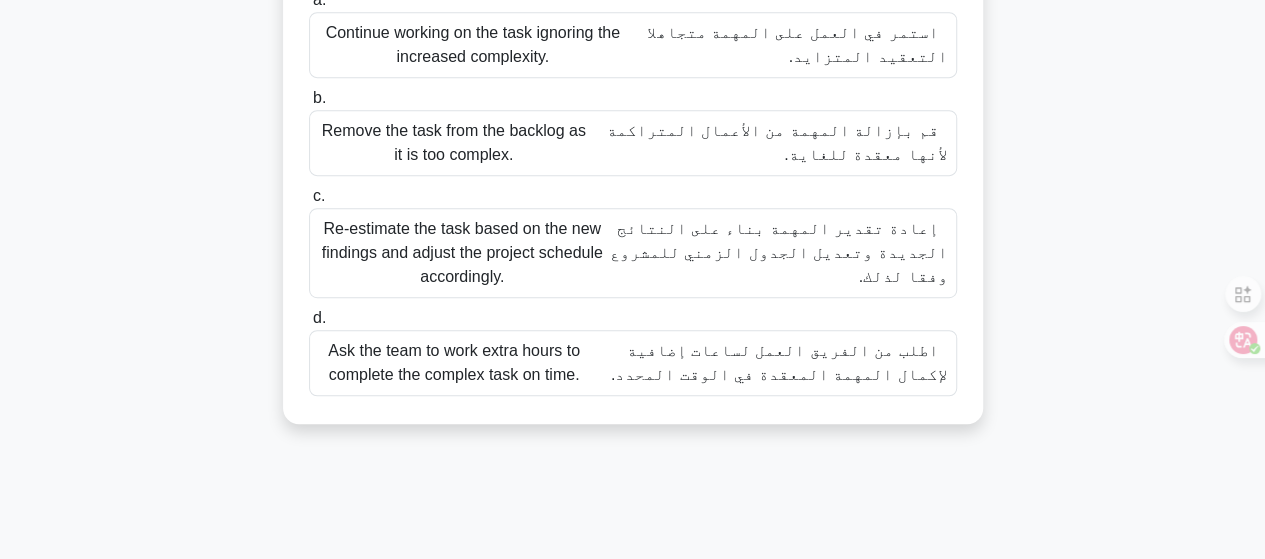 click on "إعادة تقدير المهمة بناء على النتائج الجديدة وتعديل الجدول الزمني للمشروع وفقا لذلك." at bounding box center [779, 252] 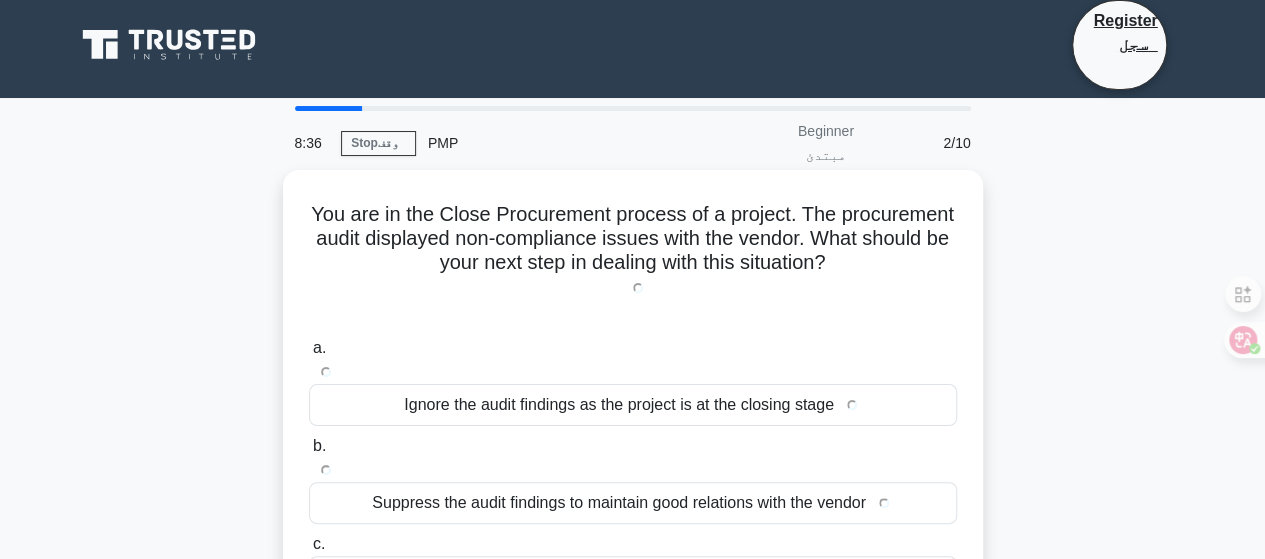 scroll, scrollTop: 0, scrollLeft: 0, axis: both 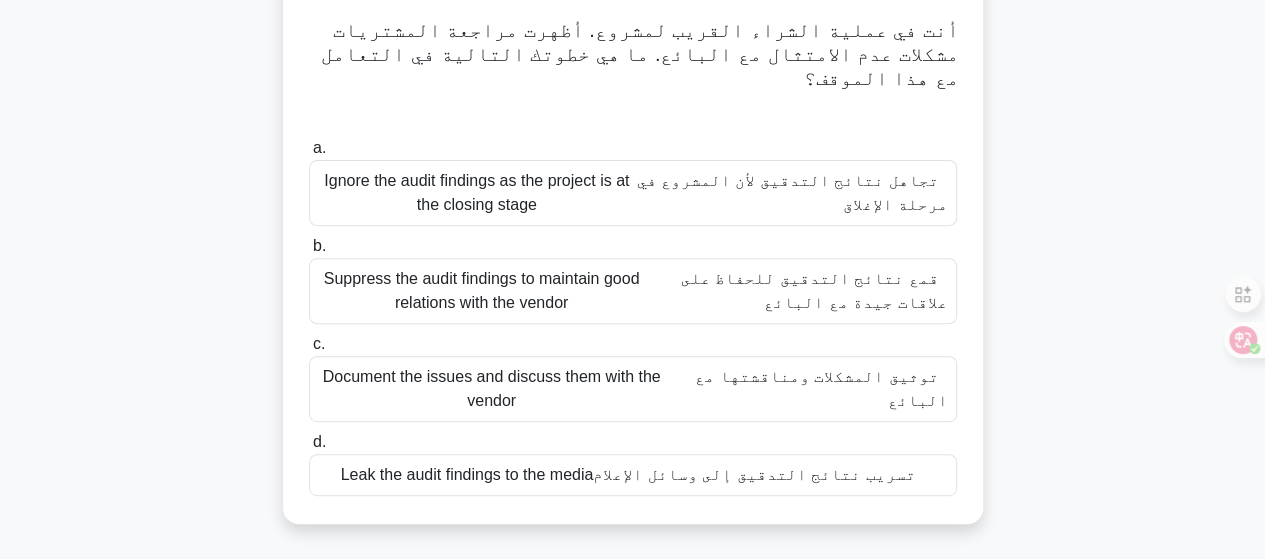 click on "توثيق المشكلات ومناقشتها مع البائع" at bounding box center [821, 388] 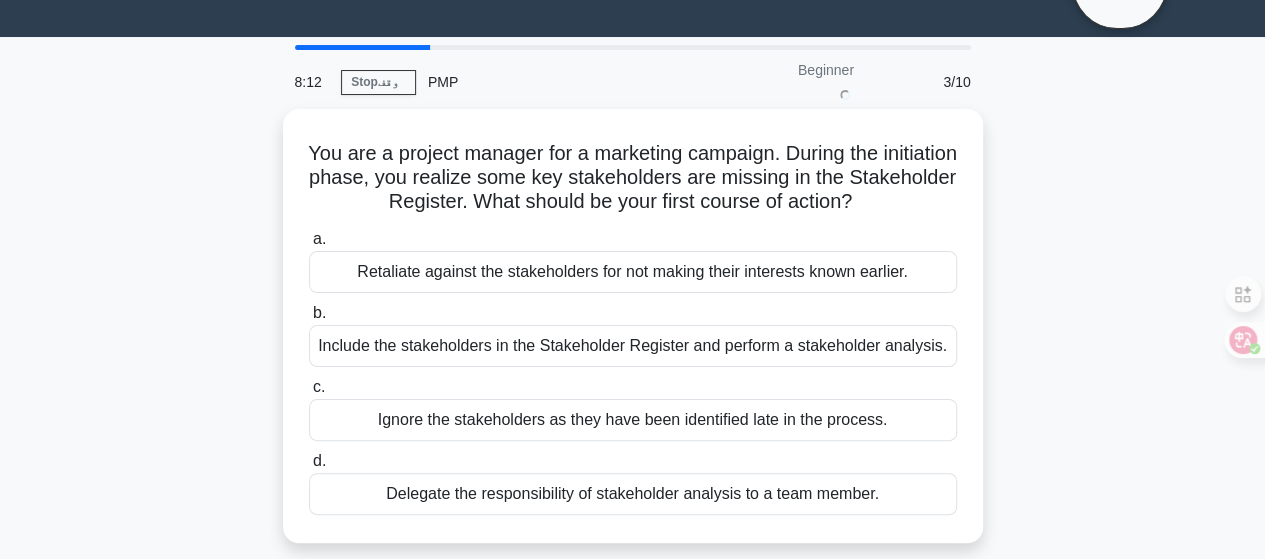 scroll, scrollTop: 0, scrollLeft: 0, axis: both 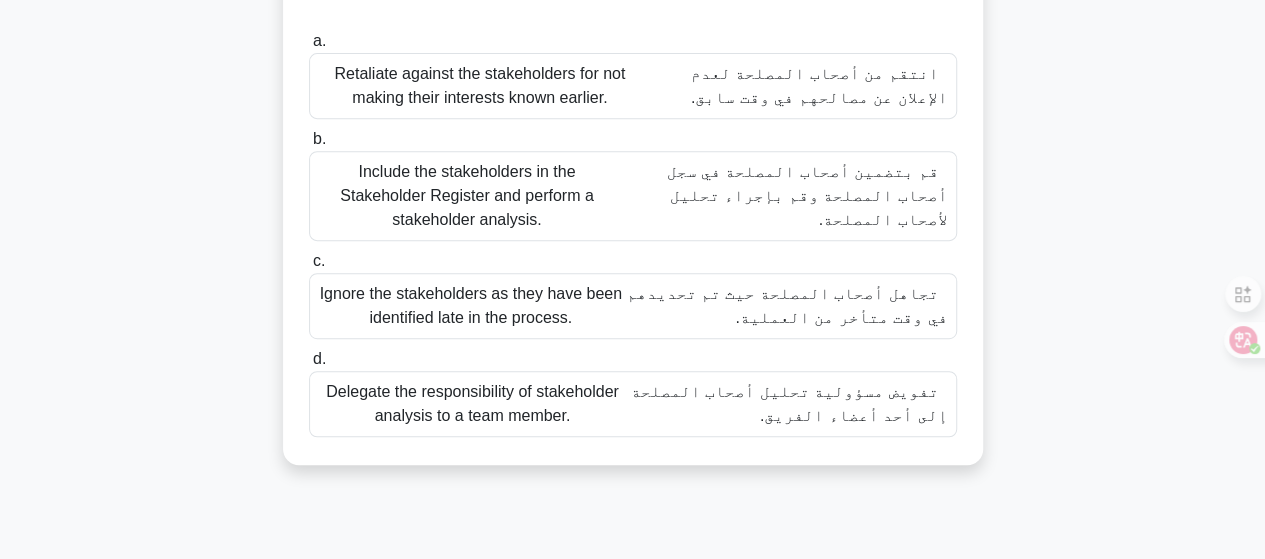 click on "قم بتضمين أصحاب المصلحة في سجل أصحاب المصلحة وقم بإجراء تحليل لأصحاب المصلحة." at bounding box center (806, 195) 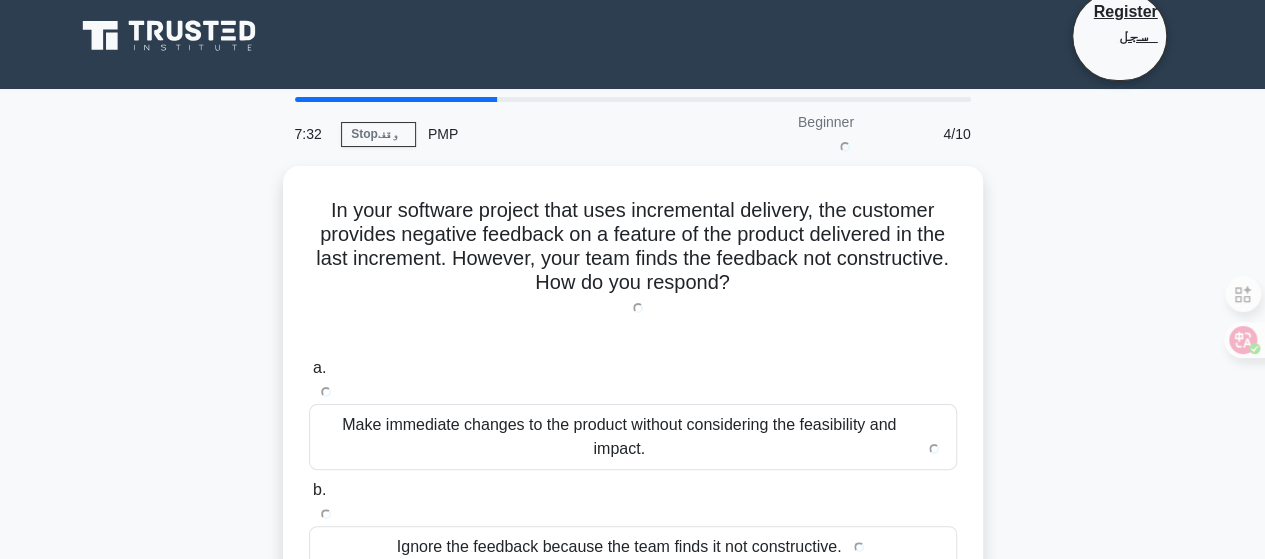 scroll, scrollTop: 0, scrollLeft: 0, axis: both 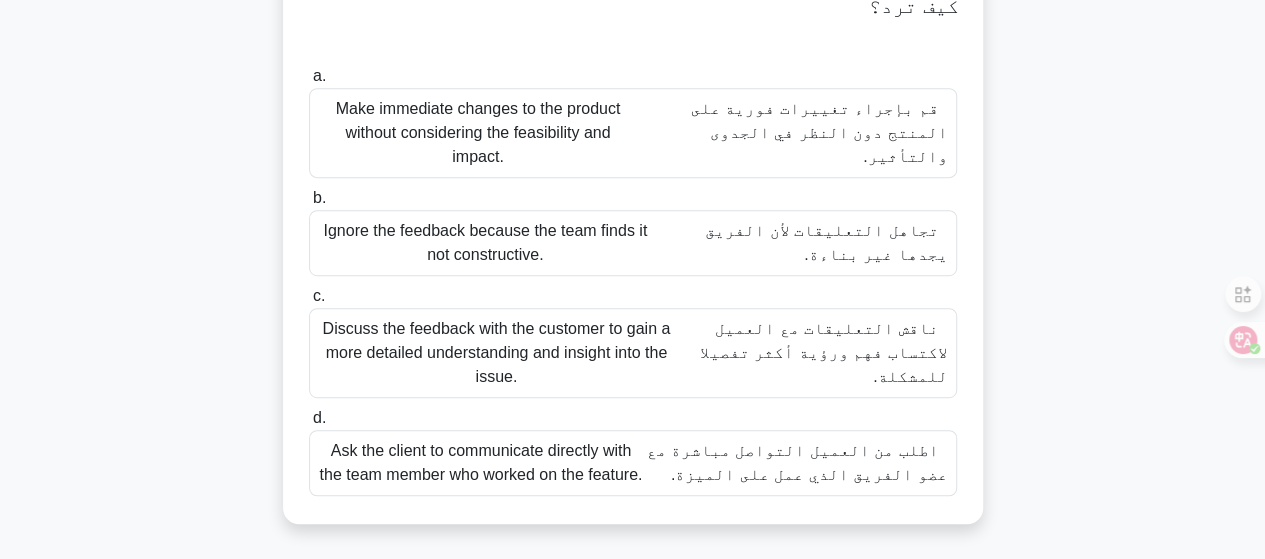 click on "ناقش التعليقات مع العميل لاكتساب فهم ورؤية أكثر تفصيلا للمشكلة." at bounding box center [824, 352] 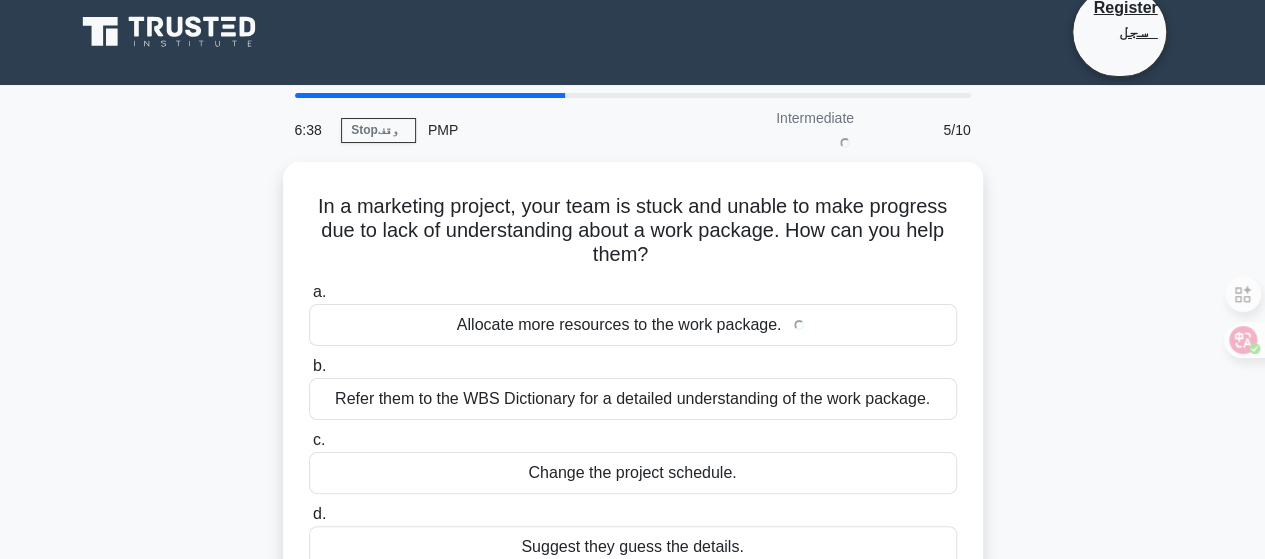 scroll, scrollTop: 0, scrollLeft: 0, axis: both 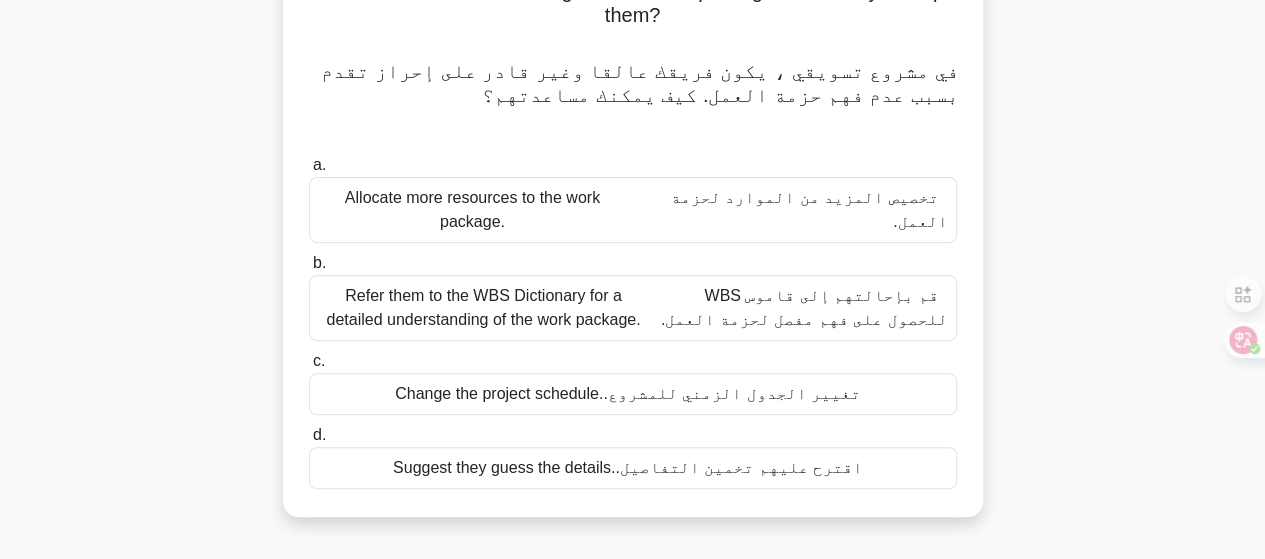 click on "قم بإحالتهم إلى قاموس WBS للحصول على فهم مفصل لحزمة العمل." at bounding box center (798, 308) 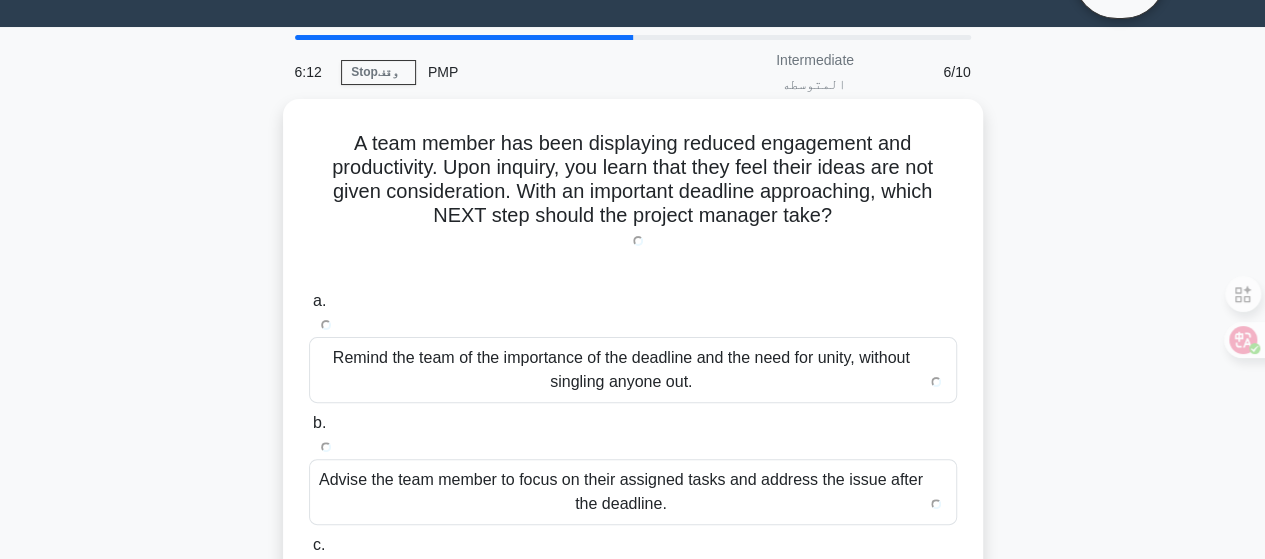 scroll, scrollTop: 0, scrollLeft: 0, axis: both 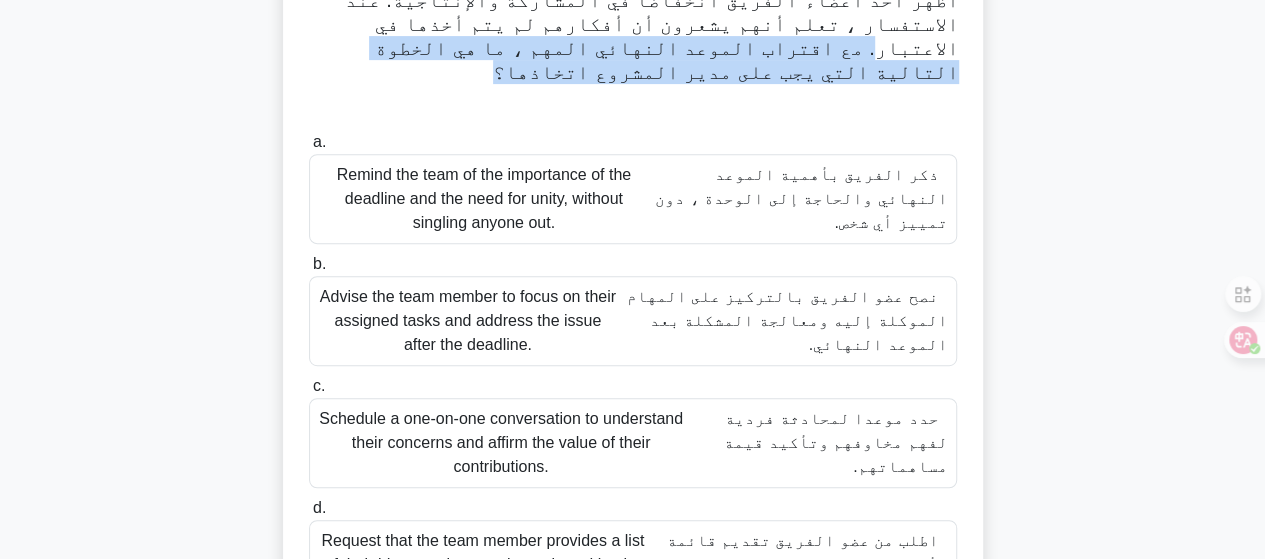 drag, startPoint x: 564, startPoint y: 29, endPoint x: 400, endPoint y: 77, distance: 170.88008 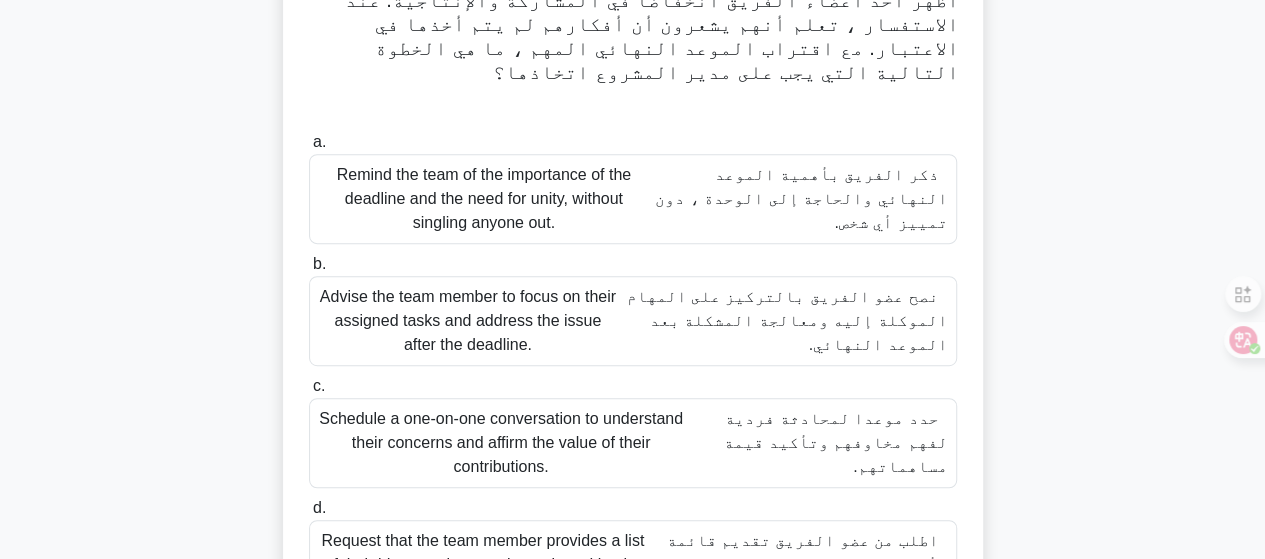click on "A team member has been displaying reduced engagement and productivity. Upon inquiry, you learn that they feel their ideas are not given consideration. With an important deadline approaching, which NEXT step should the project manager take?
أظهر أحد أعضاء الفريق انخفاضا في المشاركة والإنتاجية. عند الاستفسار ، تعلم أنهم يشعرون أن أفكارهم لم يتم أخذها في الاعتبار. مع اقتراب الموعد النهائي المهم ، ما هي الخطوة التالية التي يجب على مدير المشروع اتخاذها؟
.spinner_0XTQ{transform-origin:center;animation:spinner_y6GP .75s linear infinite}@keyframes spinner_y6GP{100%{transform:rotate(360deg)}}" at bounding box center (633, -11) 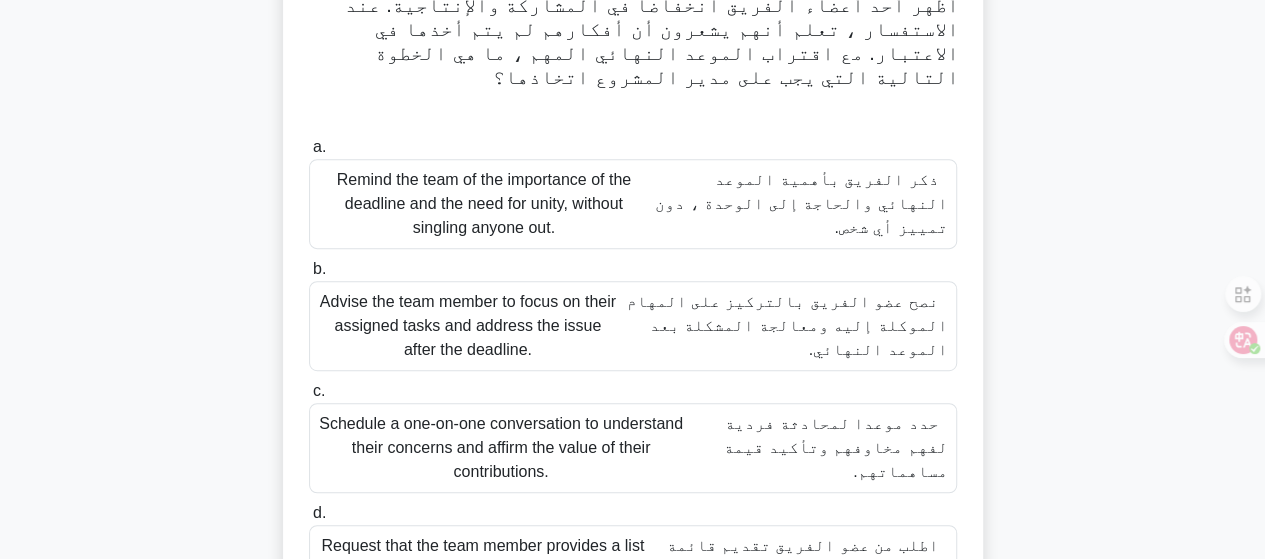 click on "A team member has been displaying reduced engagement and productivity. Upon inquiry, you learn that they feel their ideas are not given consideration. With an important deadline approaching, which NEXT step should the project manager take?
أظهر أحد أعضاء الفريق انخفاضا في المشاركة والإنتاجية. عند الاستفسار ، تعلم أنهم يشعرون أن أفكارهم لم يتم أخذها في الاعتبار. مع اقتراب الموعد النهائي المهم ، ما هي الخطوة التالية التي يجب على مدير المشروع اتخاذها؟
.spinner_0XTQ{transform-origin:center;animation:spinner_y6GP .75s linear infinite}@keyframes spinner_y6GP{100%{transform:rotate(360deg)}}
a.    b.    c." at bounding box center (633, 250) 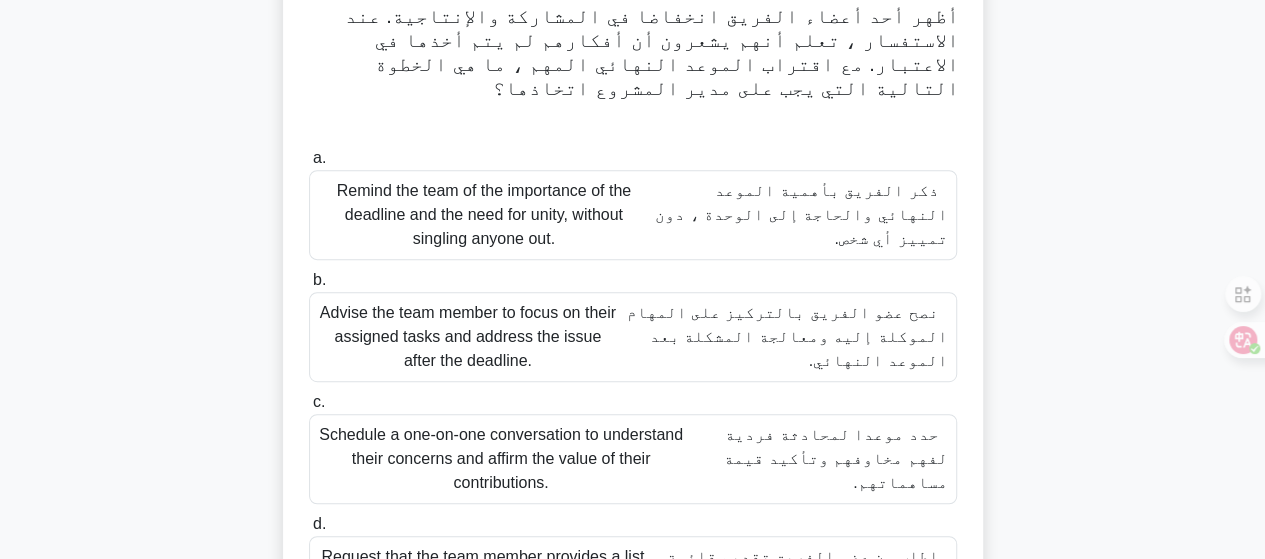 scroll, scrollTop: 334, scrollLeft: 0, axis: vertical 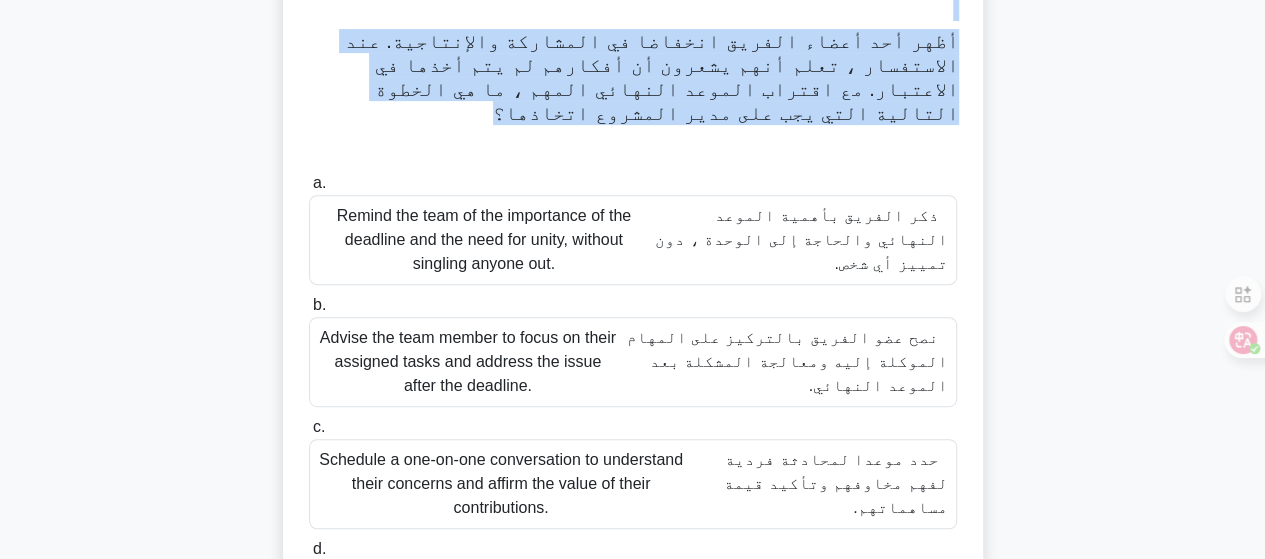drag, startPoint x: 400, startPoint y: 82, endPoint x: 996, endPoint y: 15, distance: 599.7541 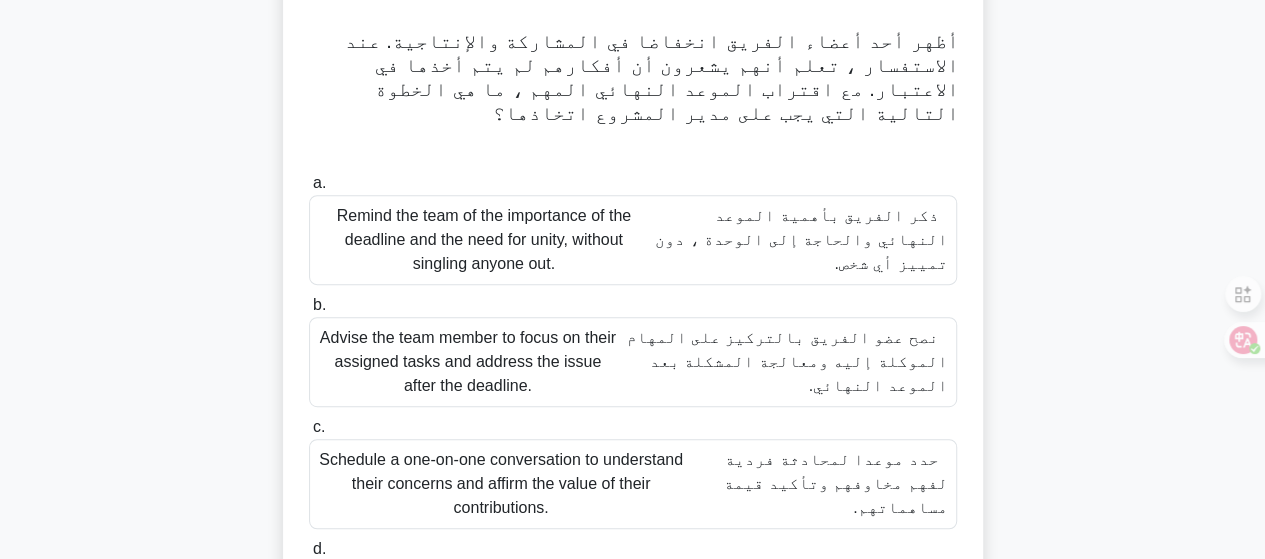 click on "A team member has been displaying reduced engagement and productivity. Upon inquiry, you learn that they feel their ideas are not given consideration. With an important deadline approaching, which NEXT step should the project manager take?
أظهر أحد أعضاء الفريق انخفاضا في المشاركة والإنتاجية. عند الاستفسار ، تعلم أنهم يشعرون أن أفكارهم لم يتم أخذها في الاعتبار. مع اقتراب الموعد النهائي المهم ، ما هي الخطوة التالية التي يجب على مدير المشروع اتخاذها؟
.spinner_0XTQ{transform-origin:center;animation:spinner_y6GP .75s linear infinite}@keyframes spinner_y6GP{100%{transform:rotate(360deg)}}
a.    b.    c." at bounding box center (633, 286) 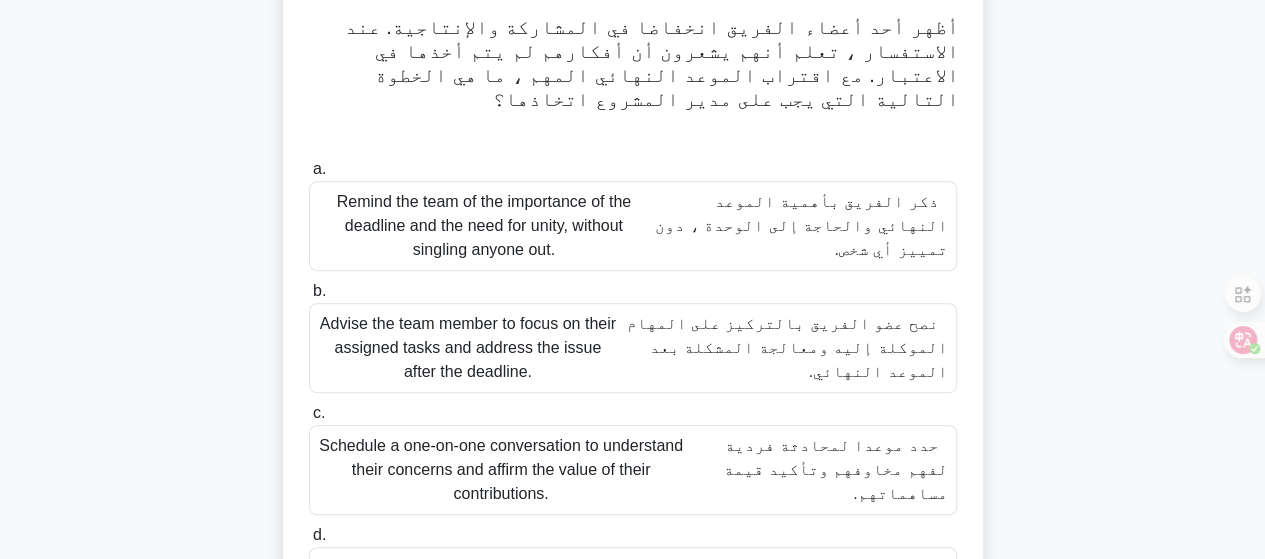 scroll, scrollTop: 330, scrollLeft: 0, axis: vertical 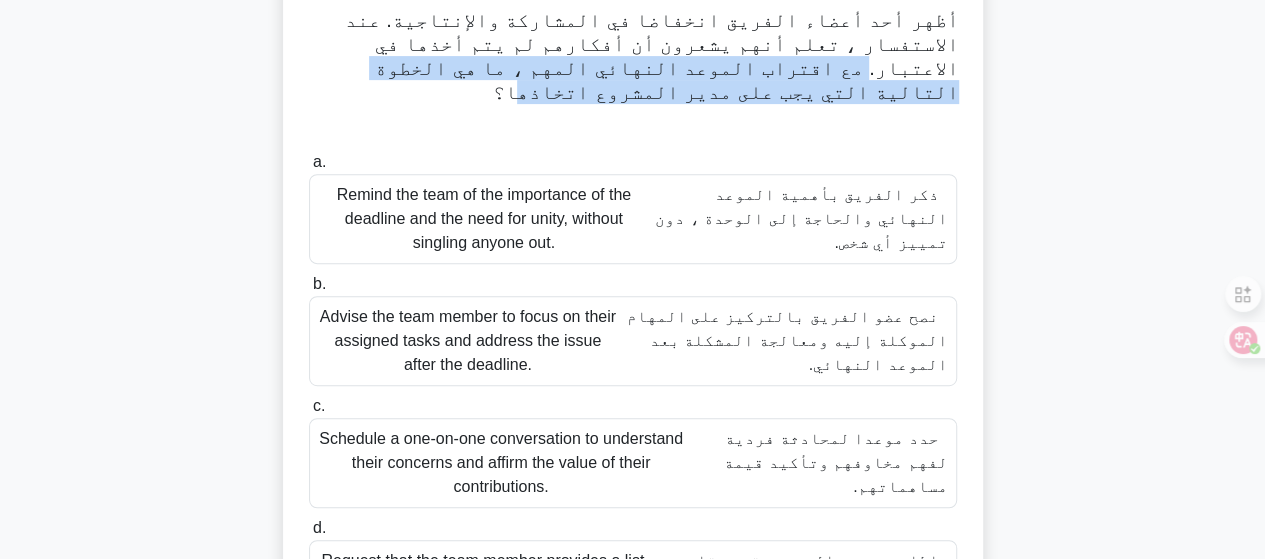drag, startPoint x: 561, startPoint y: 54, endPoint x: 437, endPoint y: 74, distance: 125.60255 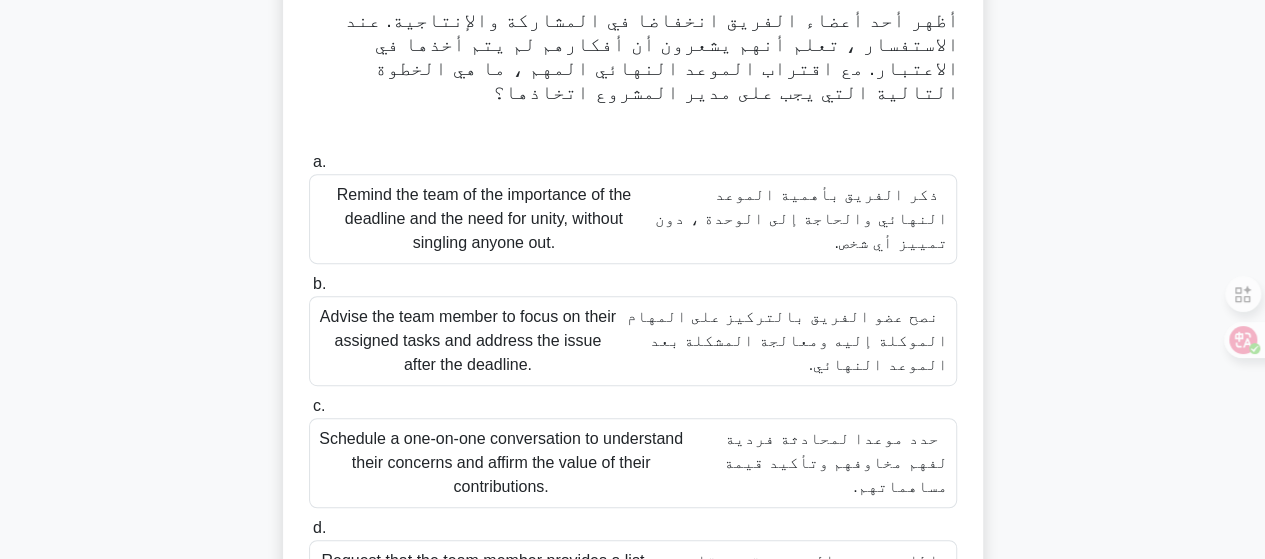 click on "أظهر أحد أعضاء الفريق انخفاضا في المشاركة والإنتاجية. عند الاستفسار ، تعلم أنهم يشعرون أن أفكارهم لم يتم أخذها في الاعتبار. مع اقتراب الموعد النهائي المهم ، ما هي الخطوة التالية التي يجب على مدير المشروع اتخاذها؟" at bounding box center [651, 56] 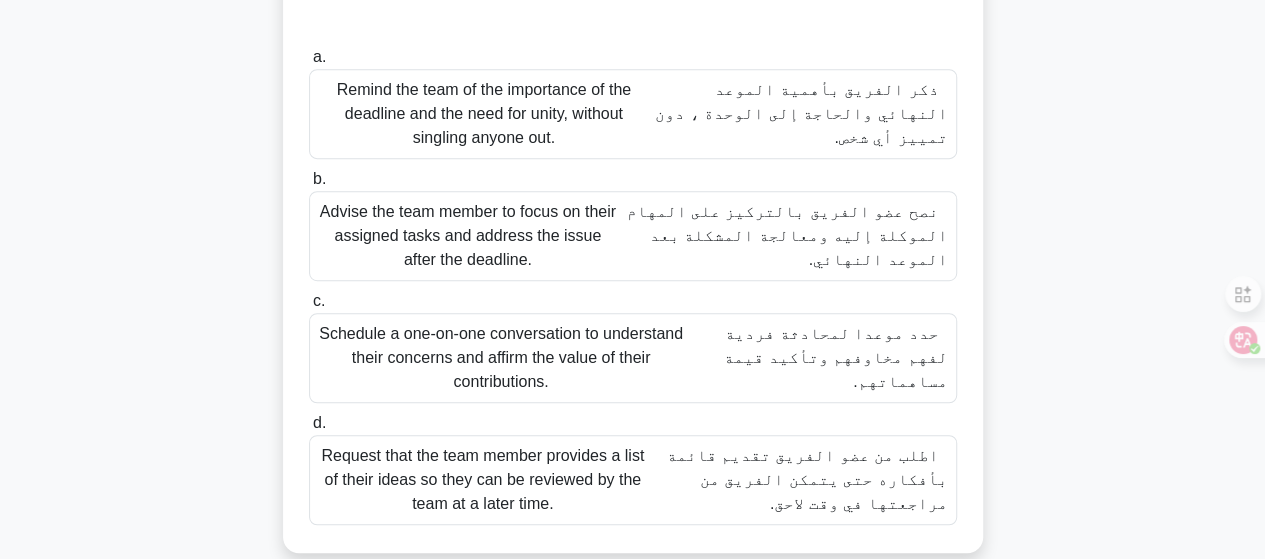 scroll, scrollTop: 461, scrollLeft: 0, axis: vertical 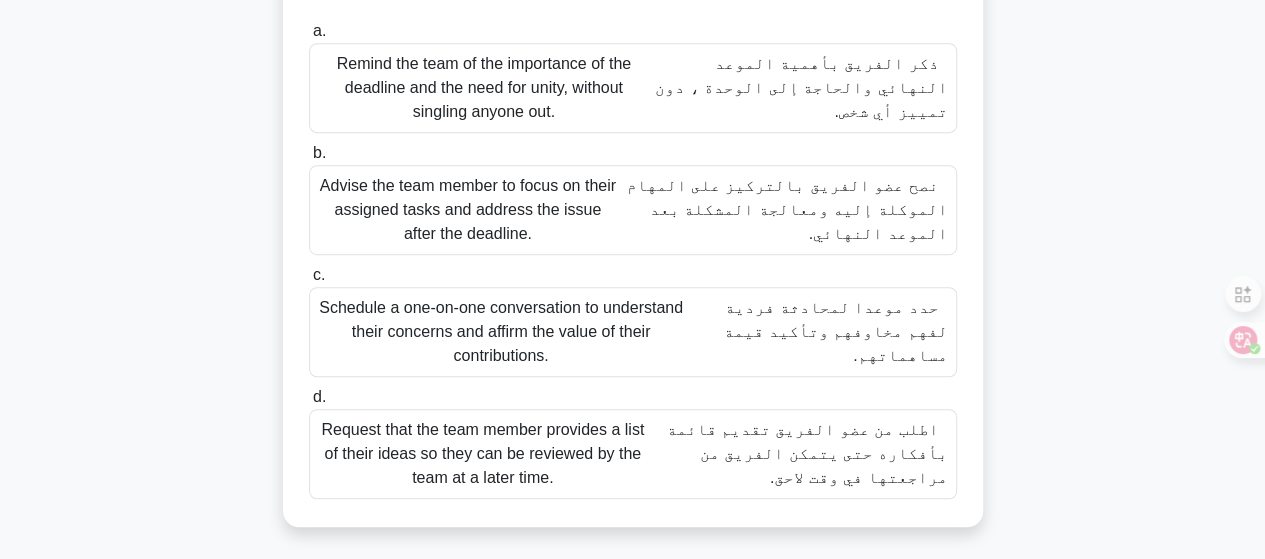click on "حدد موعدا لمحادثة فردية لفهم مخاوفهم وتأكيد قيمة مساهماتهم." at bounding box center (835, 331) 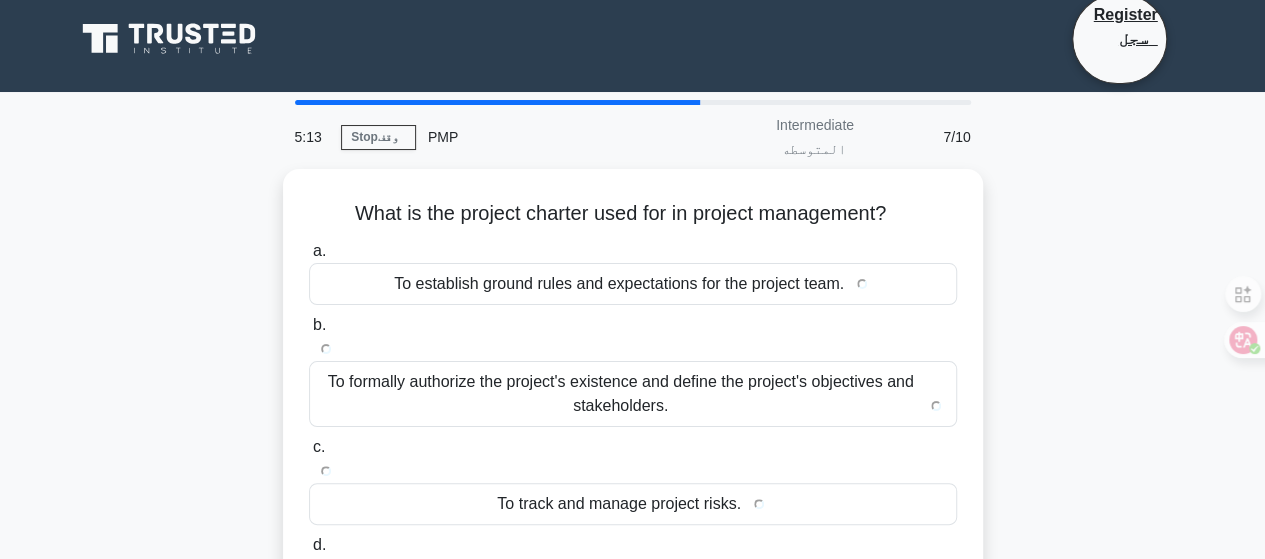 scroll, scrollTop: 0, scrollLeft: 0, axis: both 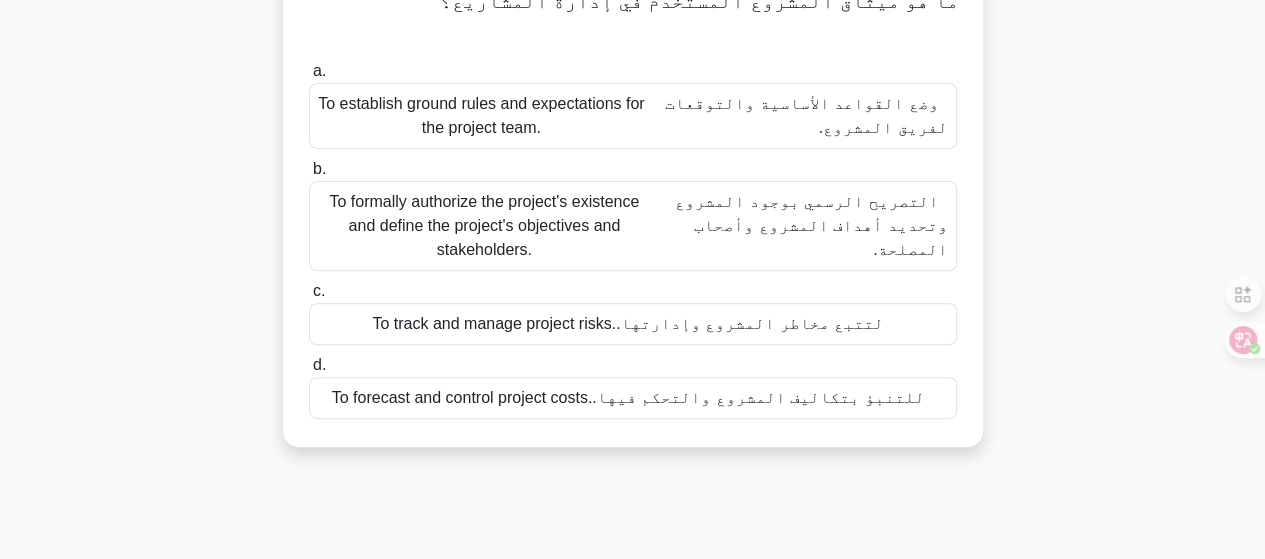 click on "التصريح الرسمي بوجود المشروع وتحديد أهداف المشروع وأصحاب المصلحة." at bounding box center [811, 225] 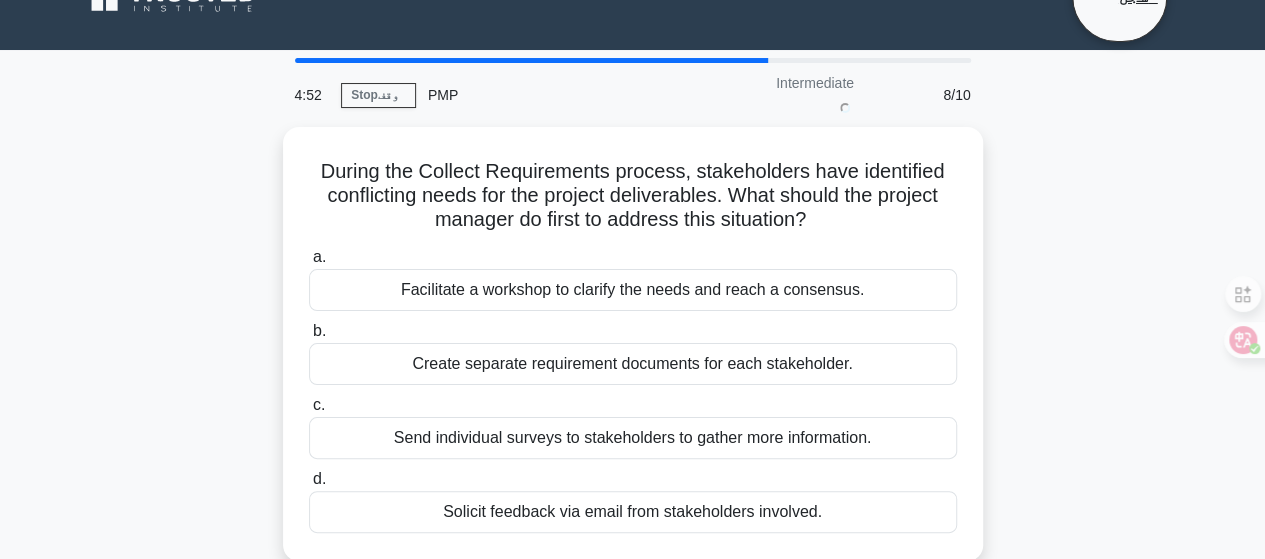 scroll, scrollTop: 0, scrollLeft: 0, axis: both 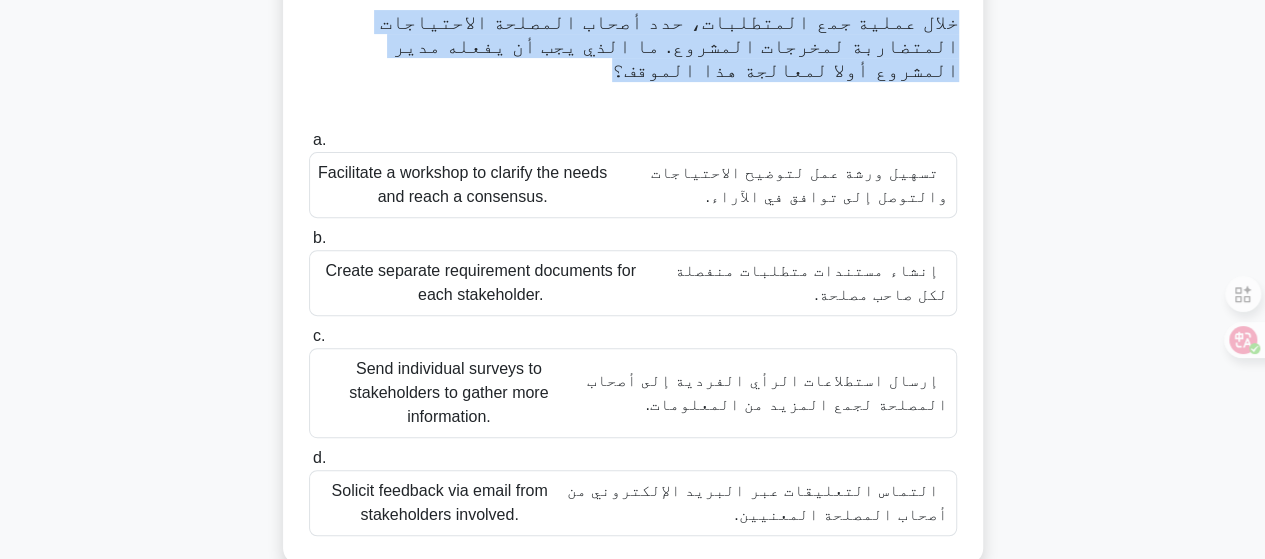 drag, startPoint x: 960, startPoint y: 24, endPoint x: 873, endPoint y: 77, distance: 101.87247 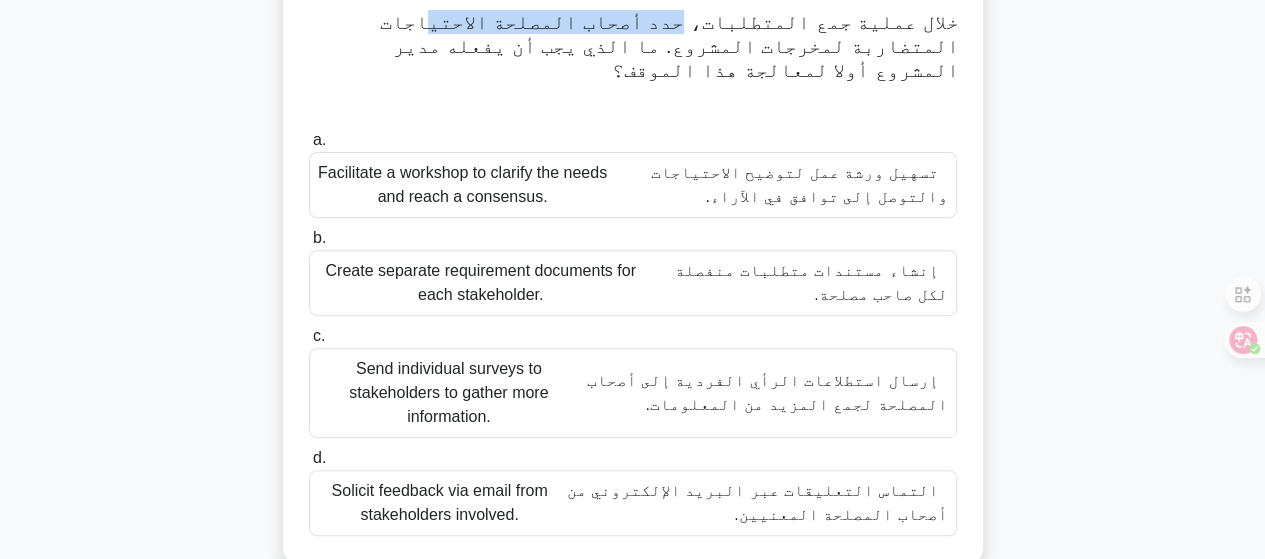drag, startPoint x: 729, startPoint y: 25, endPoint x: 506, endPoint y: 25, distance: 223 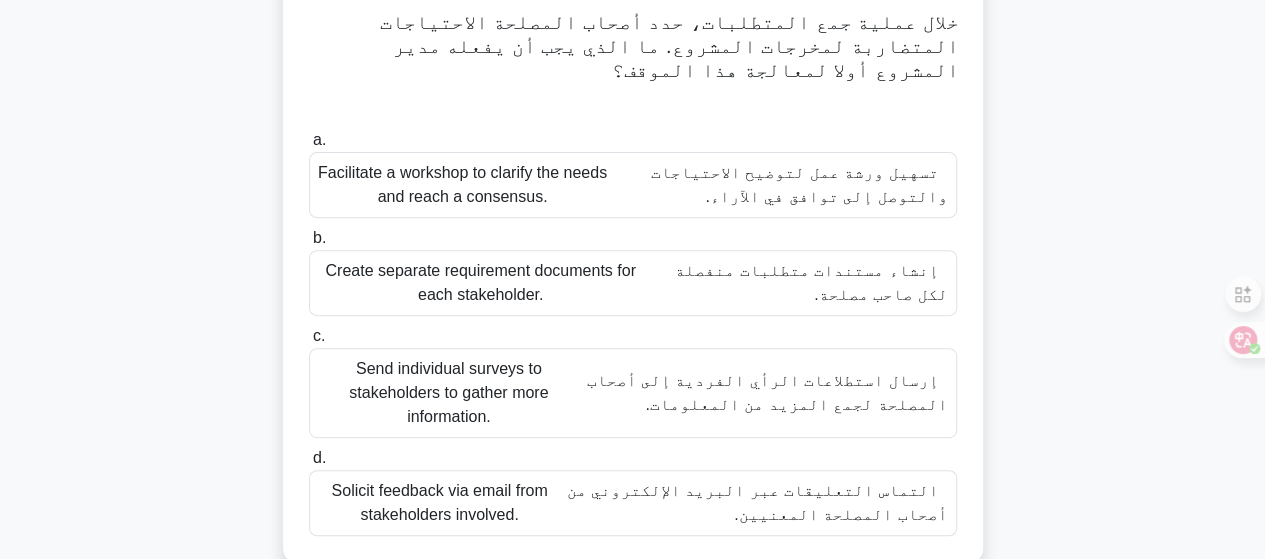 click on "خلال عملية جمع المتطلبات، حدد أصحاب المصلحة الاحتياجات المتضاربة لمخرجات المشروع. ما الذي يجب أن يفعله مدير المشروع أولا لمعالجة هذا الموقف؟" at bounding box center [633, 46] 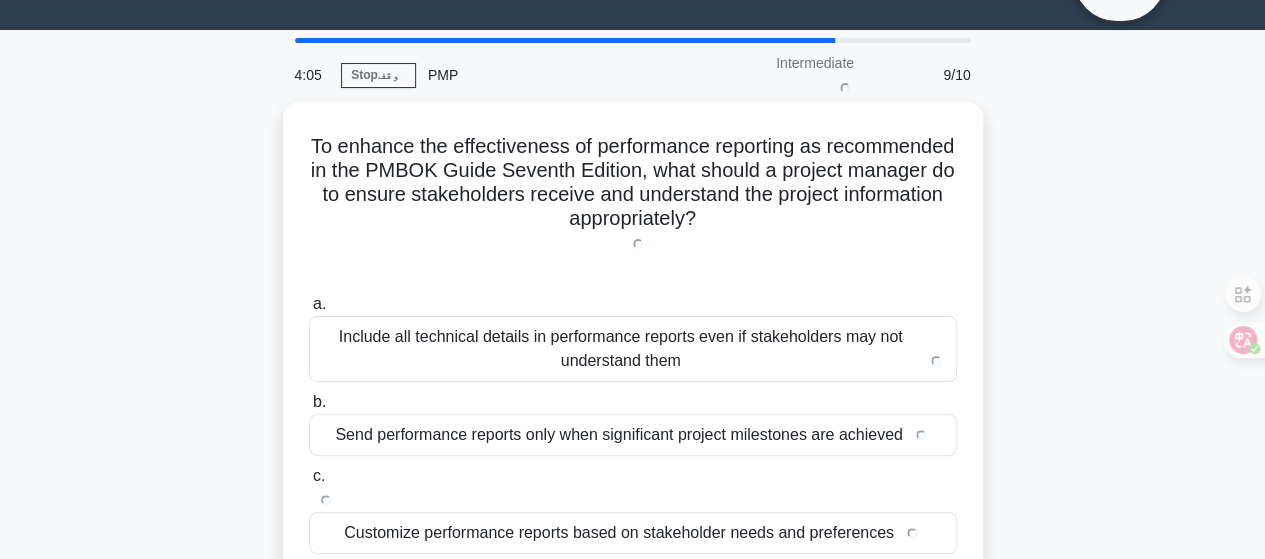 scroll, scrollTop: 0, scrollLeft: 0, axis: both 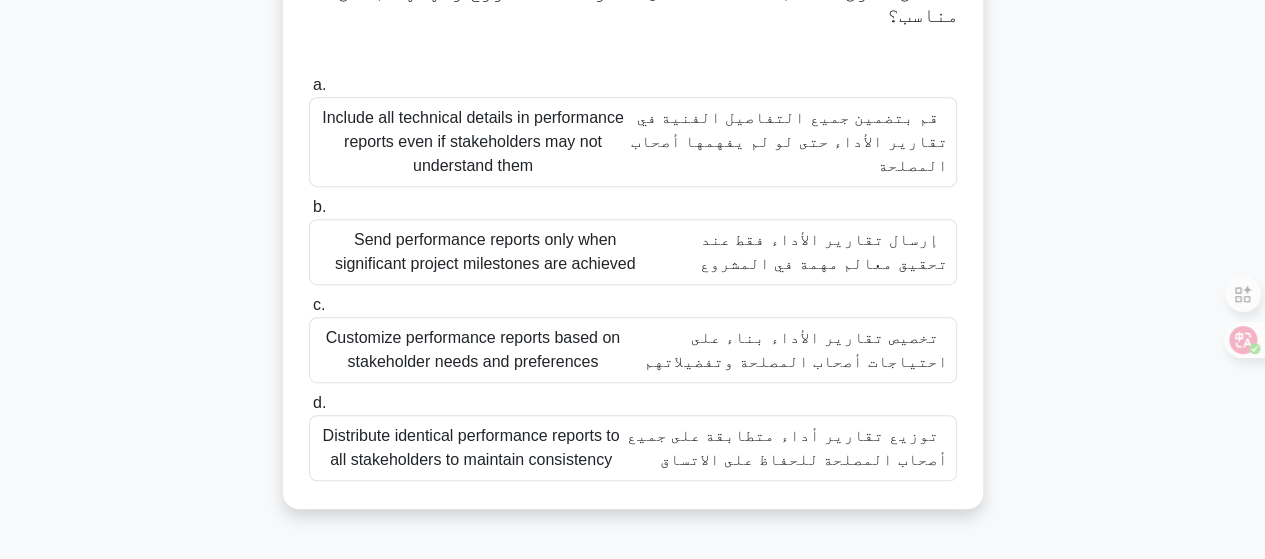 click on "تخصيص تقارير الأداء بناء على احتياجات أصحاب المصلحة وتفضيلاتهم" at bounding box center (795, 349) 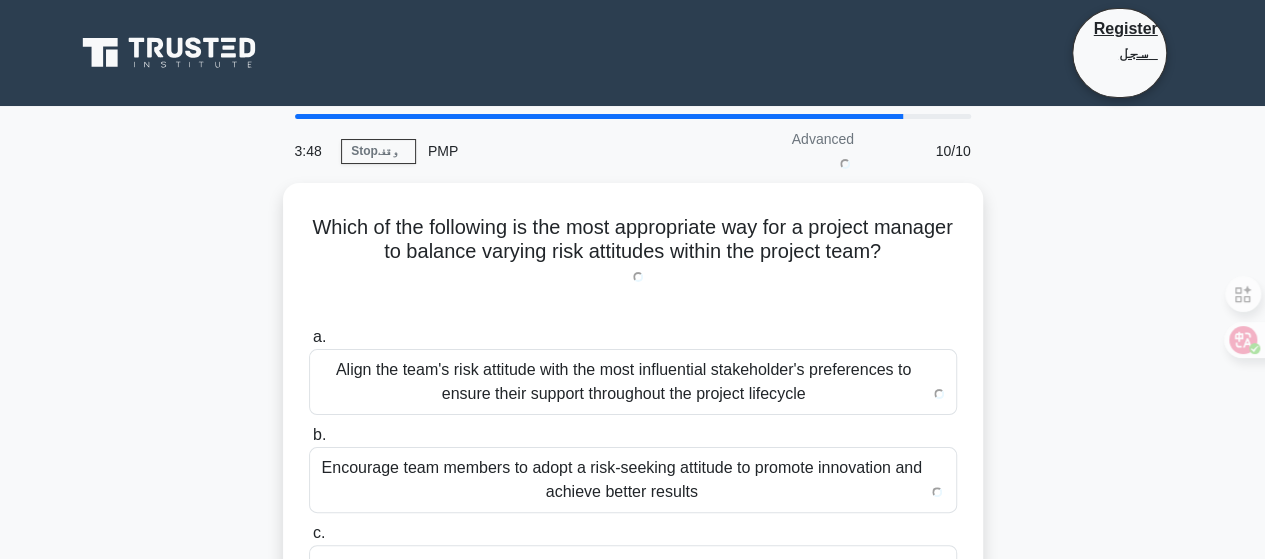 scroll, scrollTop: 0, scrollLeft: 0, axis: both 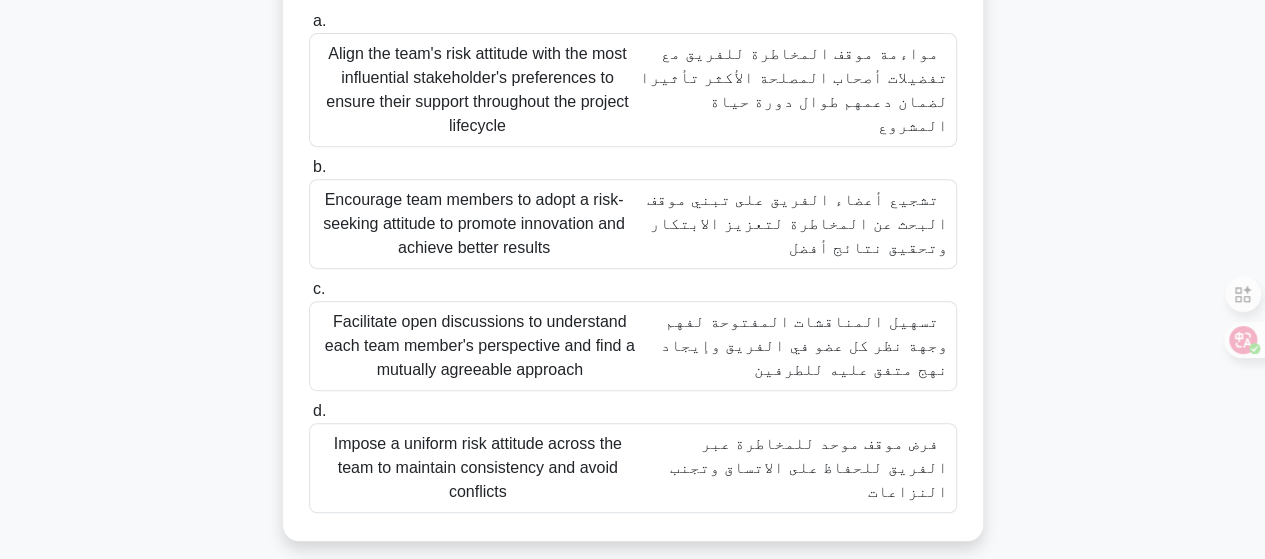 click on "تسهيل المناقشات المفتوحة لفهم وجهة نظر كل عضو في الفريق وإيجاد نهج متفق عليه للطرفين" at bounding box center [804, 345] 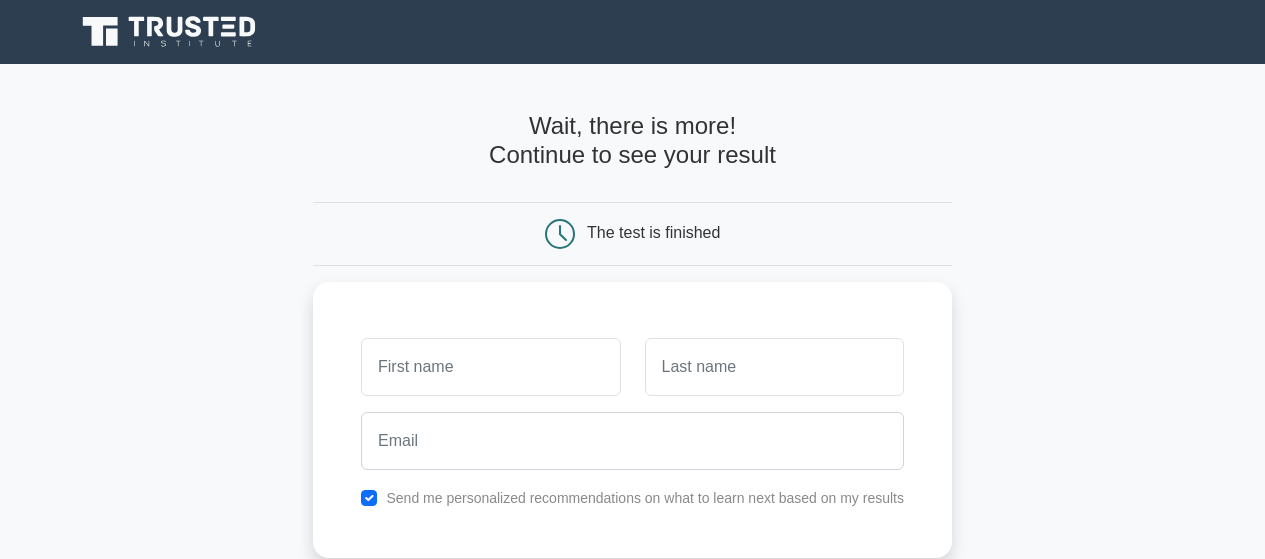 scroll, scrollTop: 100, scrollLeft: 0, axis: vertical 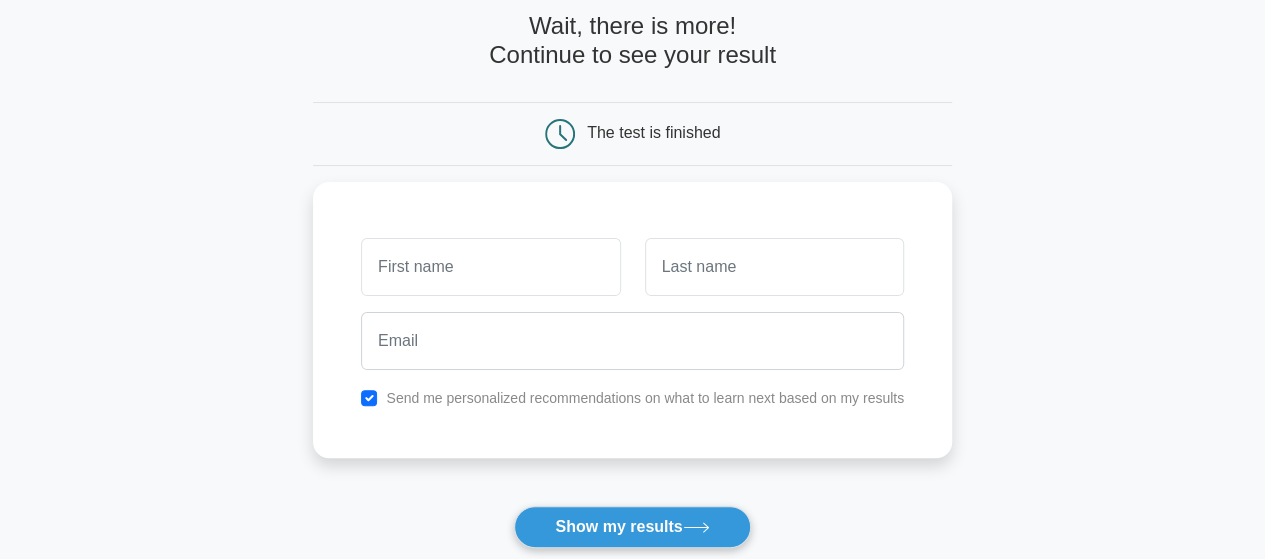 click at bounding box center (490, 267) 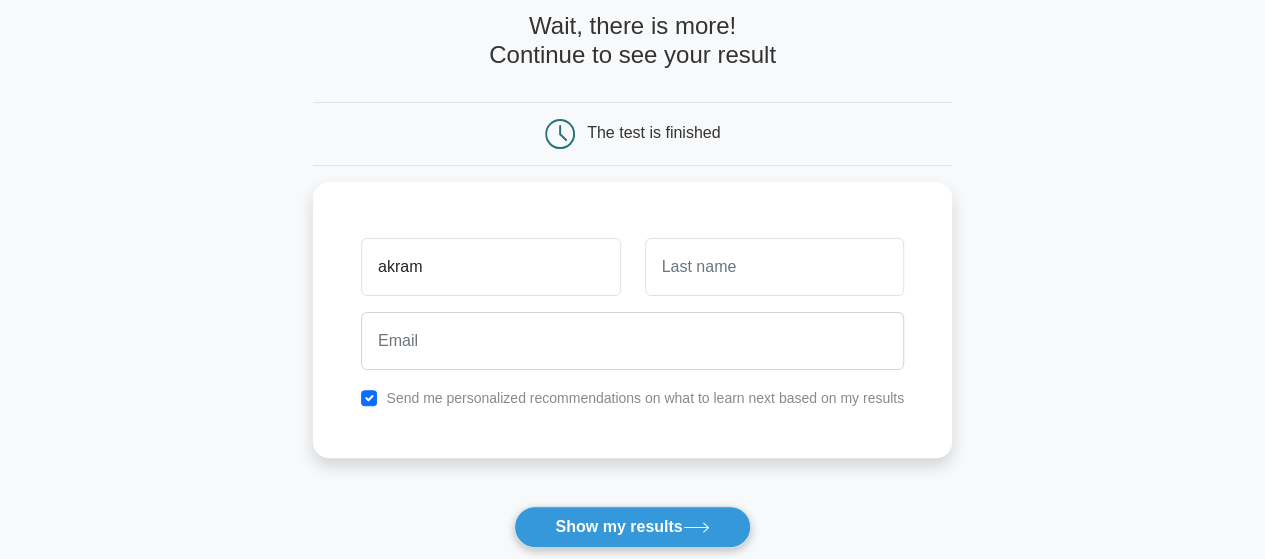 type on "akram" 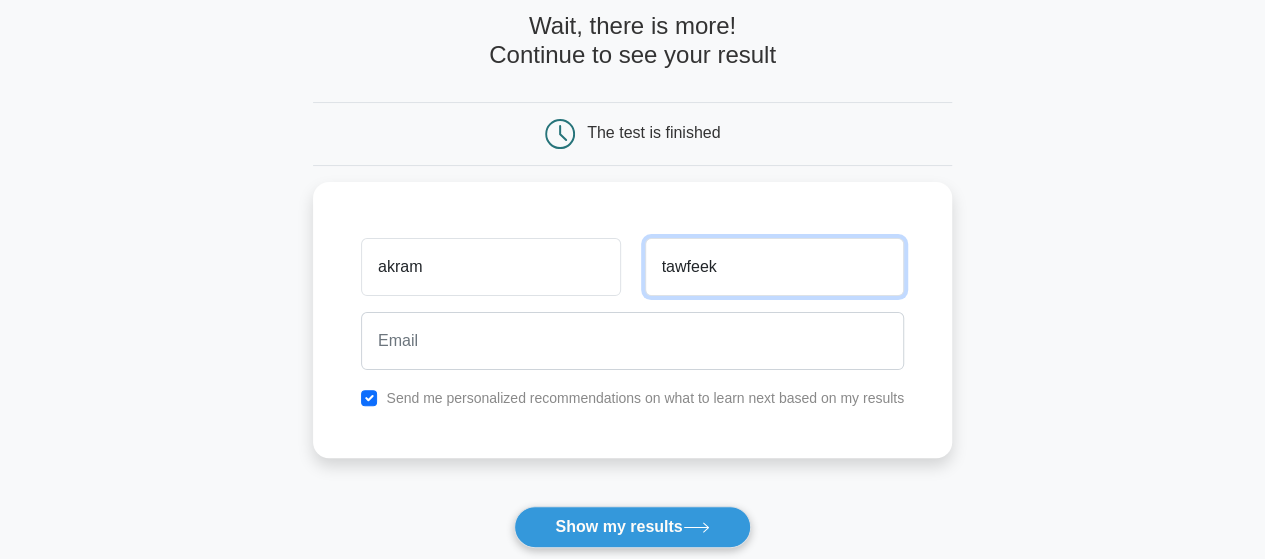 type on "tawfeek" 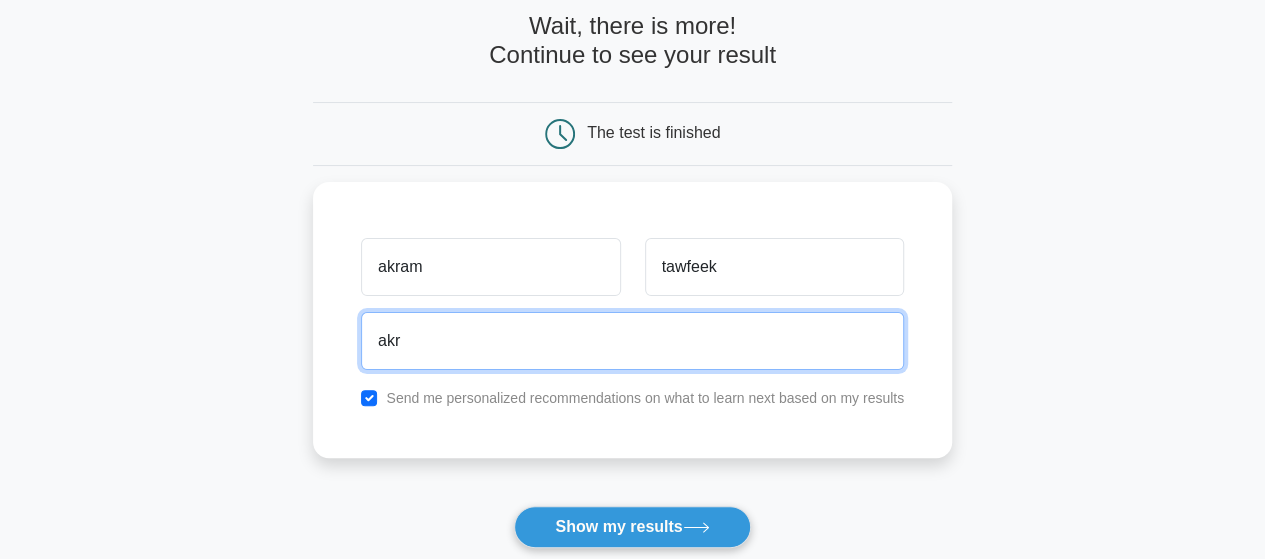 type on "[EMAIL]" 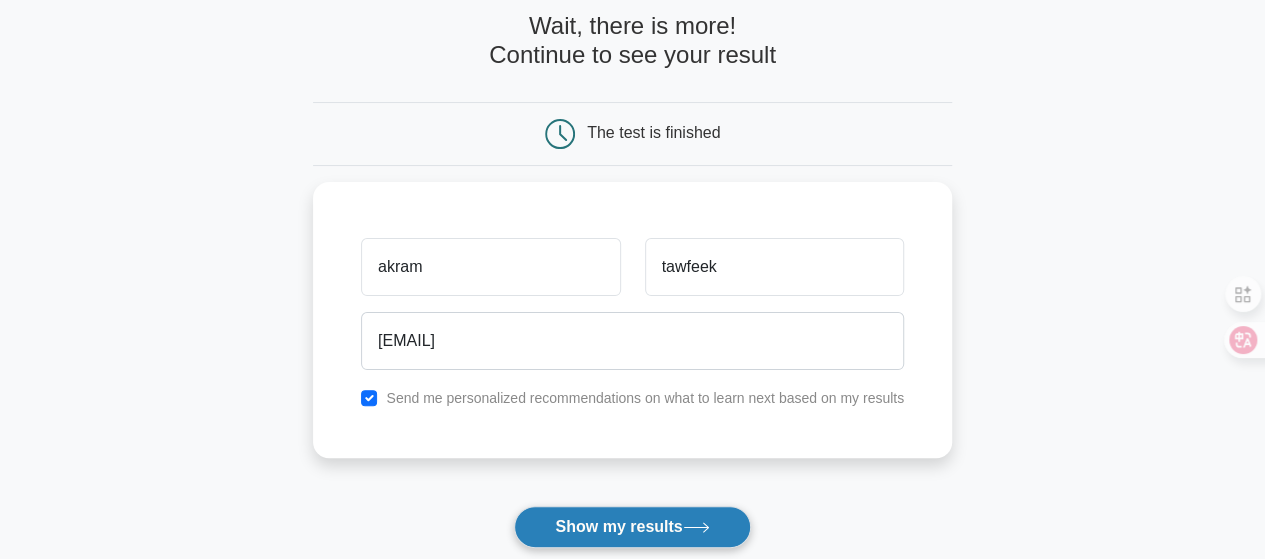 click on "Show my results" at bounding box center (632, 527) 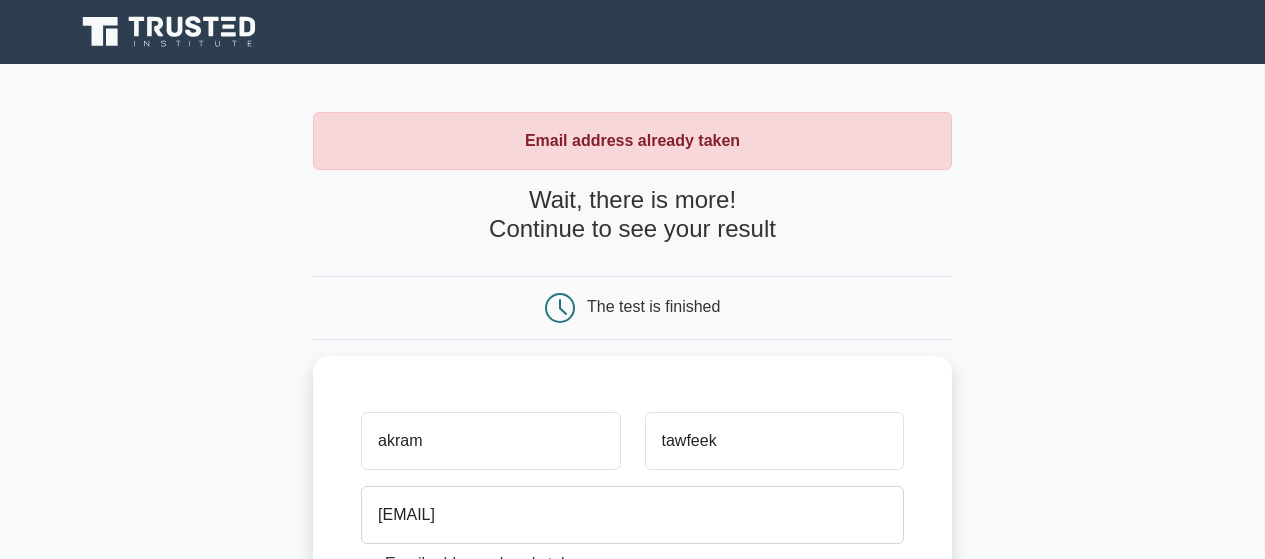 scroll, scrollTop: 0, scrollLeft: 0, axis: both 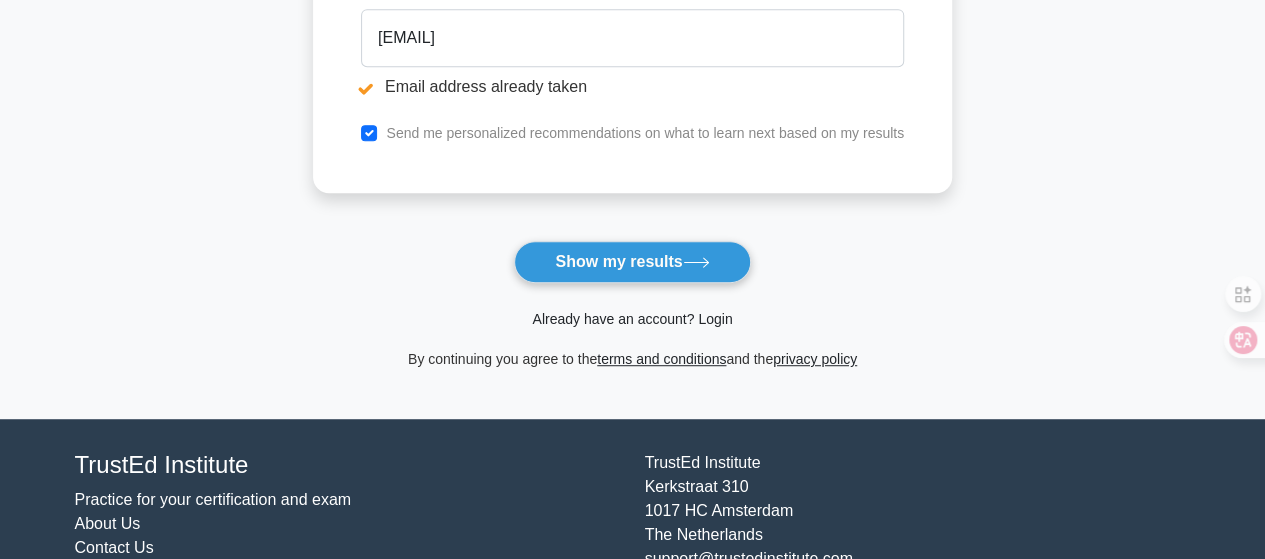 click on "Already have an account? Login" at bounding box center [632, 319] 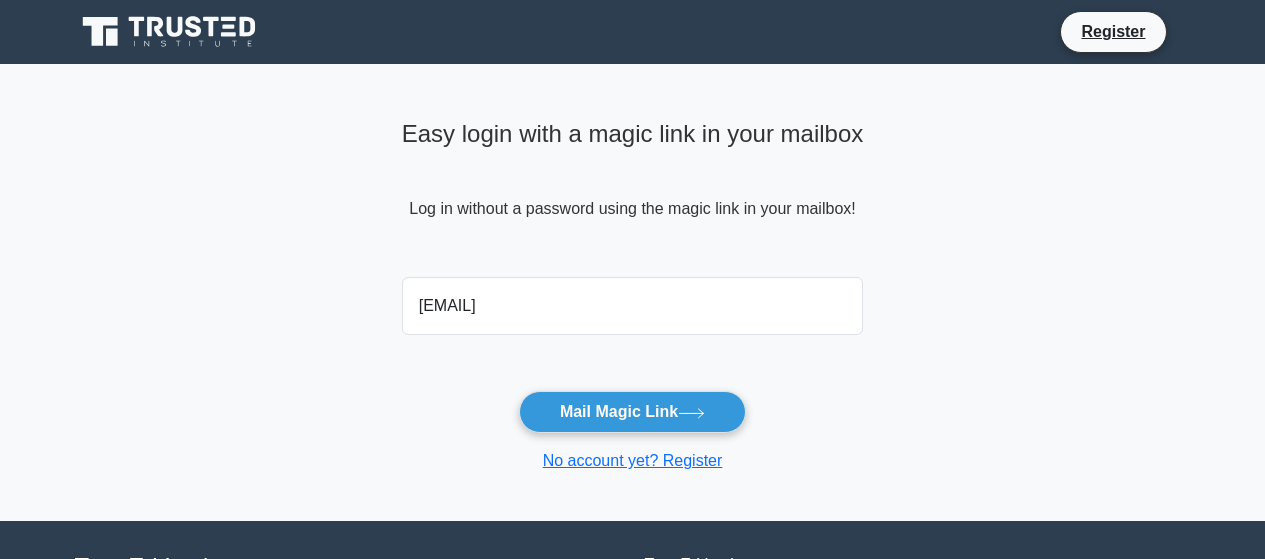 scroll, scrollTop: 0, scrollLeft: 0, axis: both 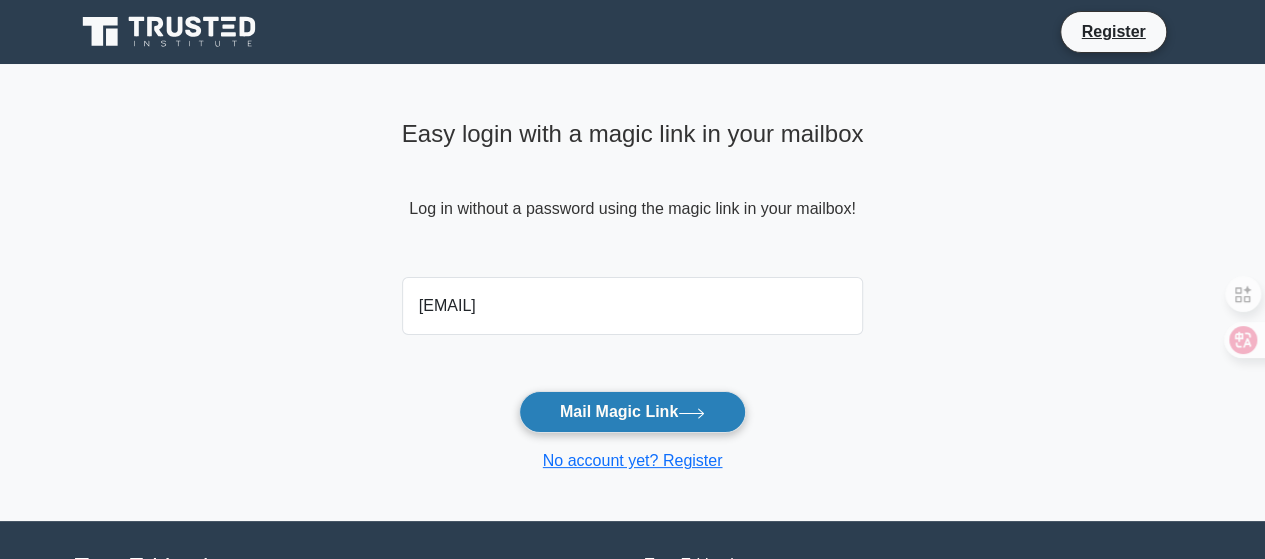 click on "Mail Magic Link" at bounding box center (632, 412) 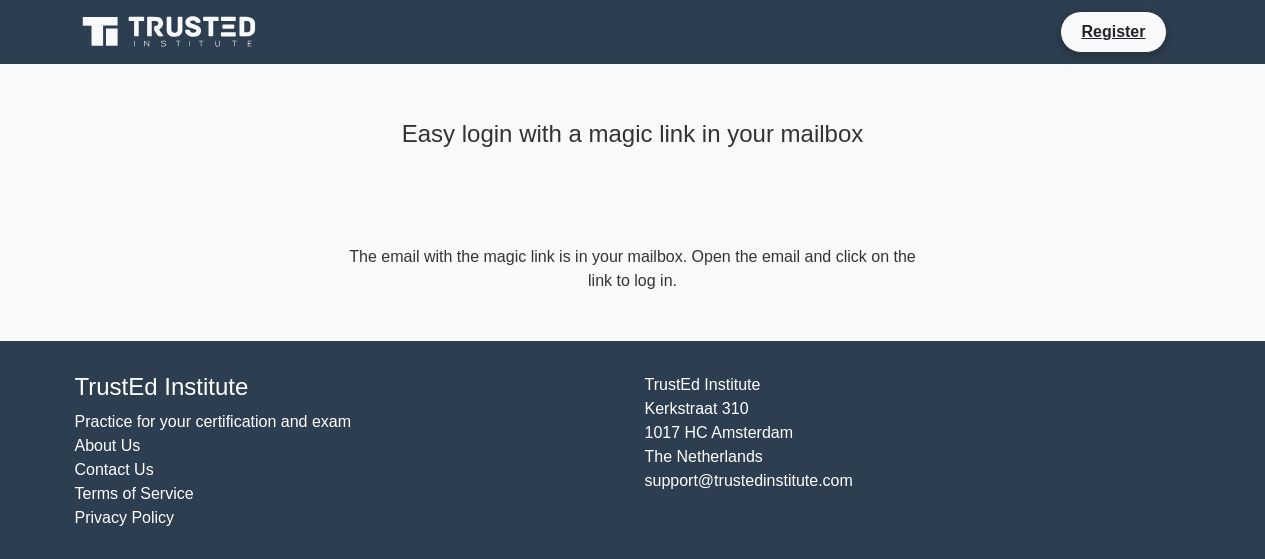scroll, scrollTop: 0, scrollLeft: 0, axis: both 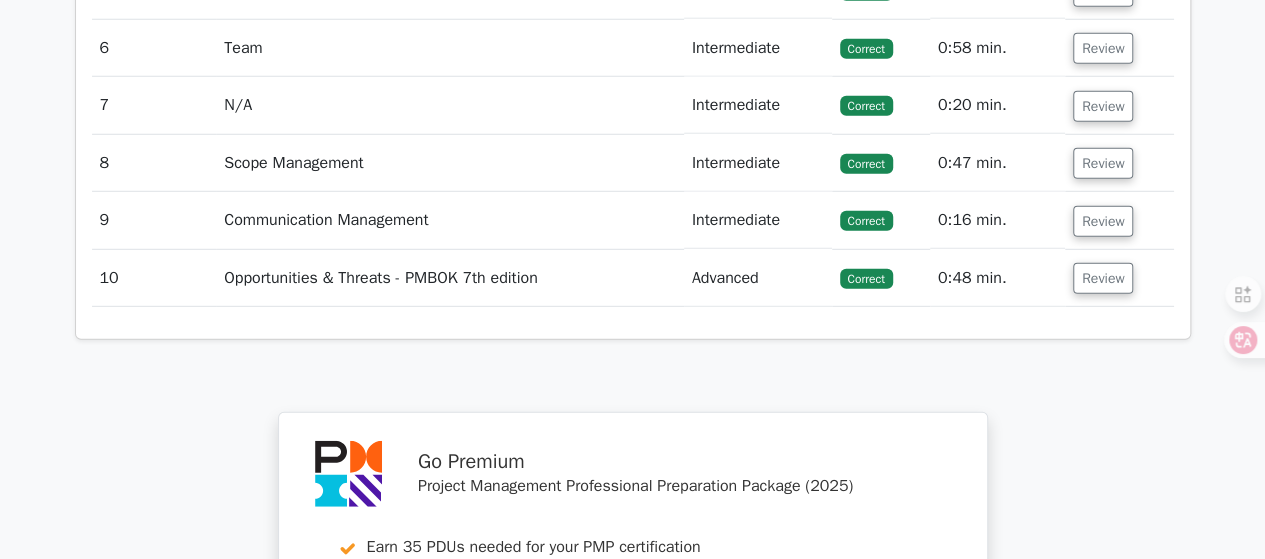 click on "Go Premium
[FIRST]" at bounding box center (632, -739) 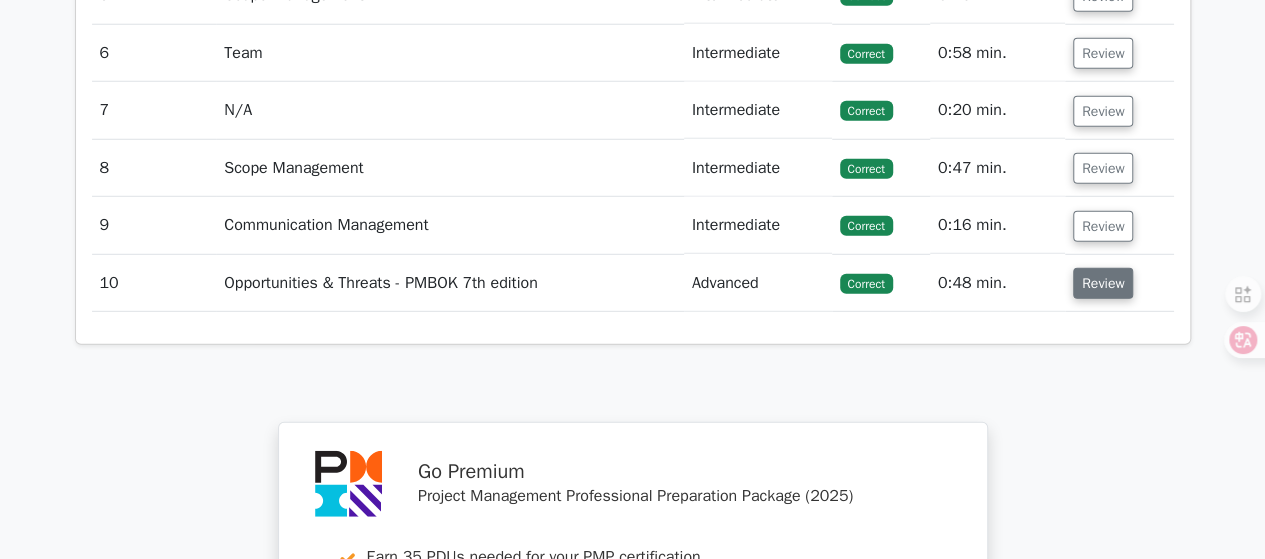 click on "Review" at bounding box center [1103, 283] 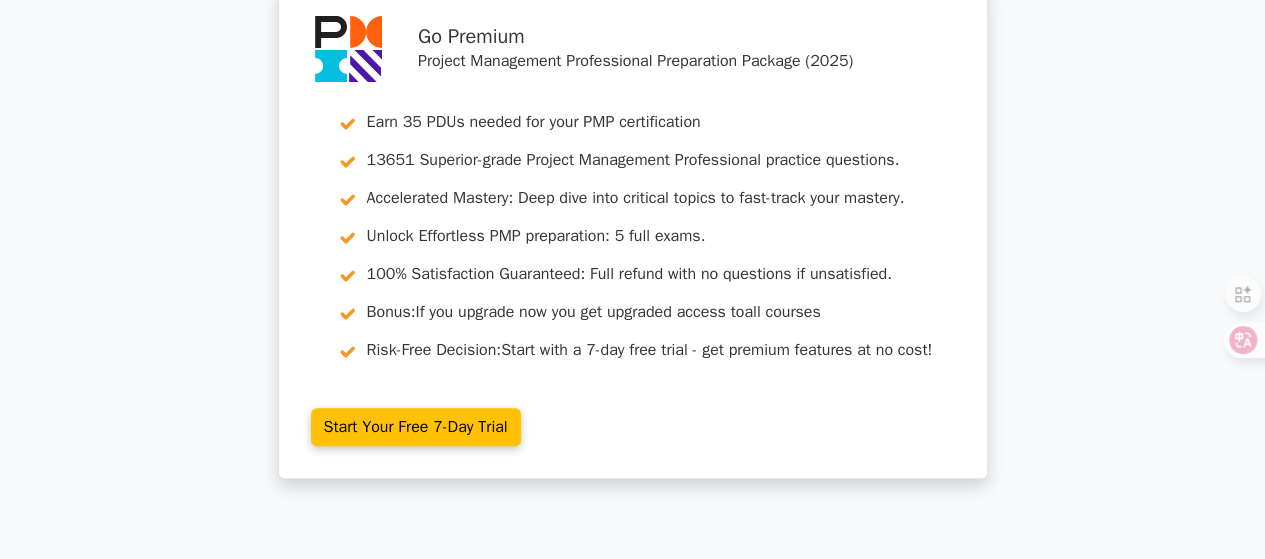 scroll, scrollTop: 0, scrollLeft: 0, axis: both 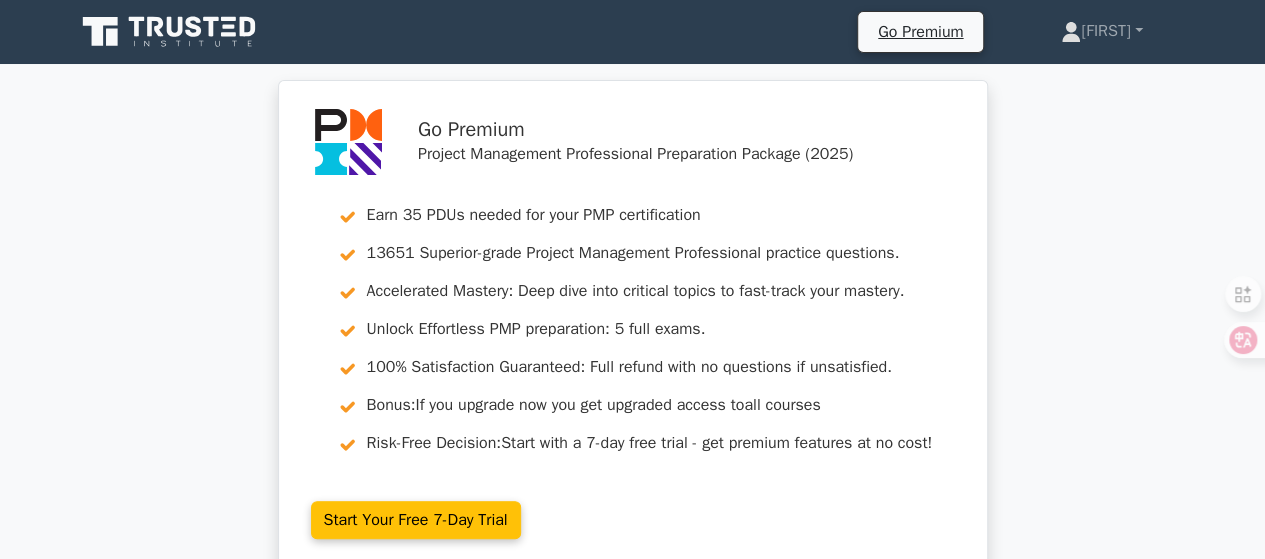 type 